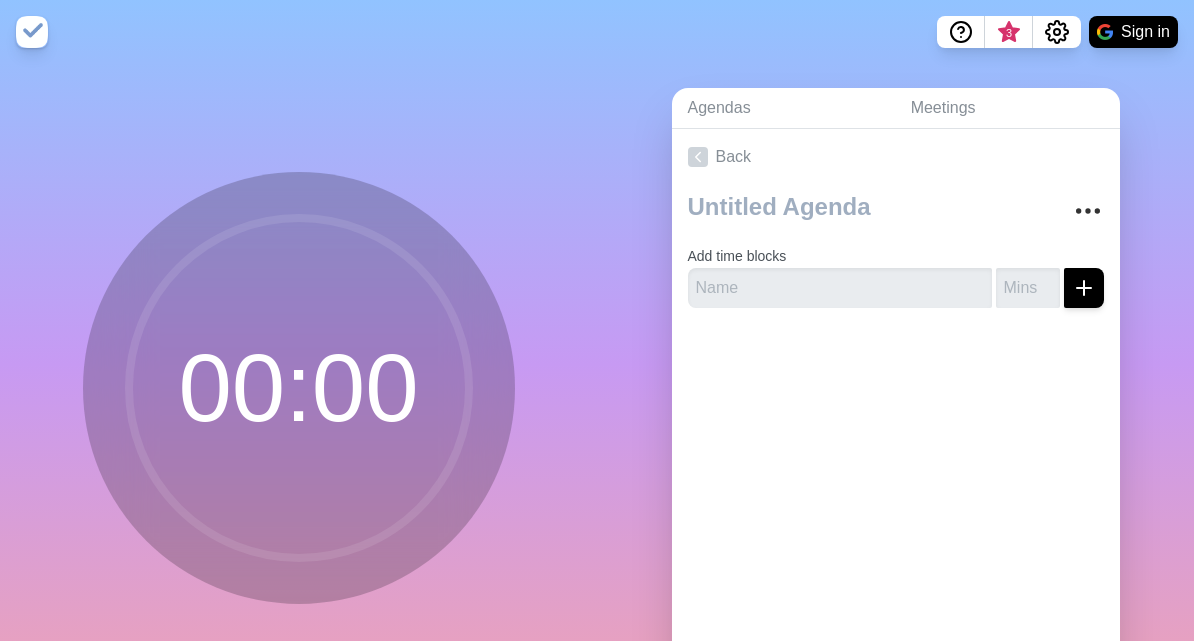 scroll, scrollTop: 0, scrollLeft: 0, axis: both 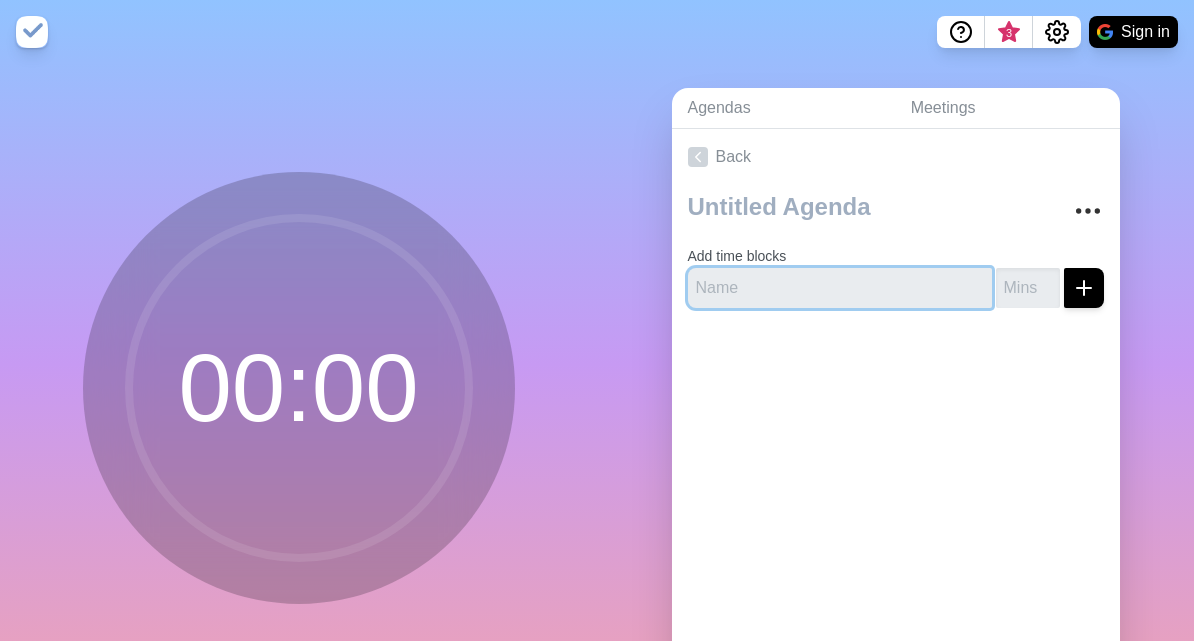 click at bounding box center (840, 288) 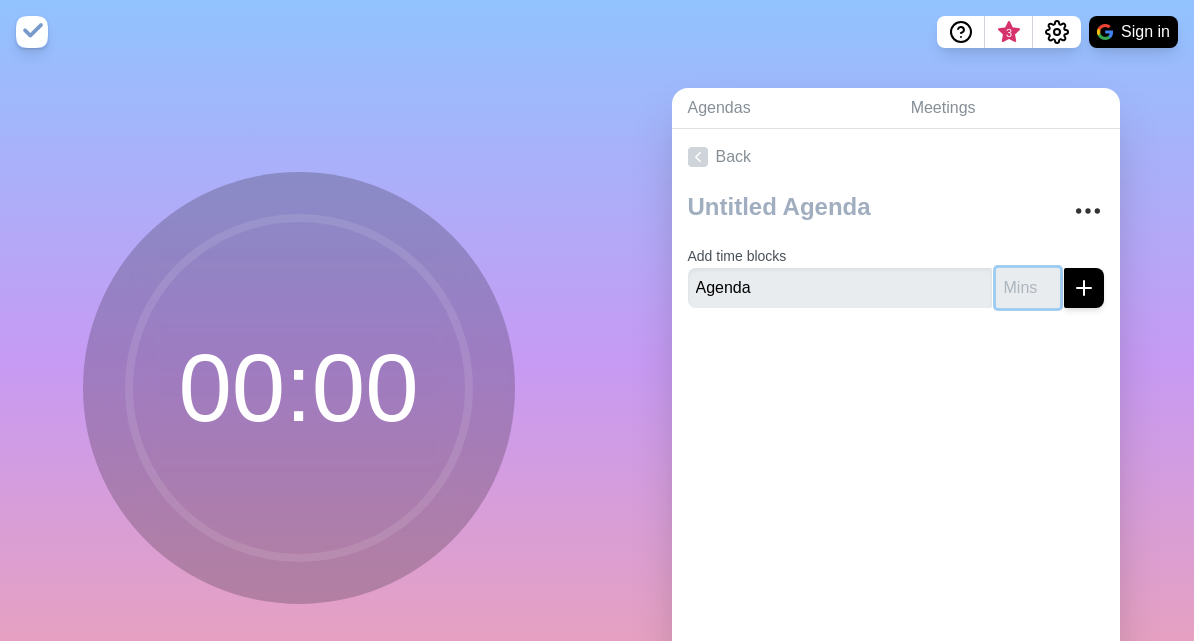 click at bounding box center [1028, 288] 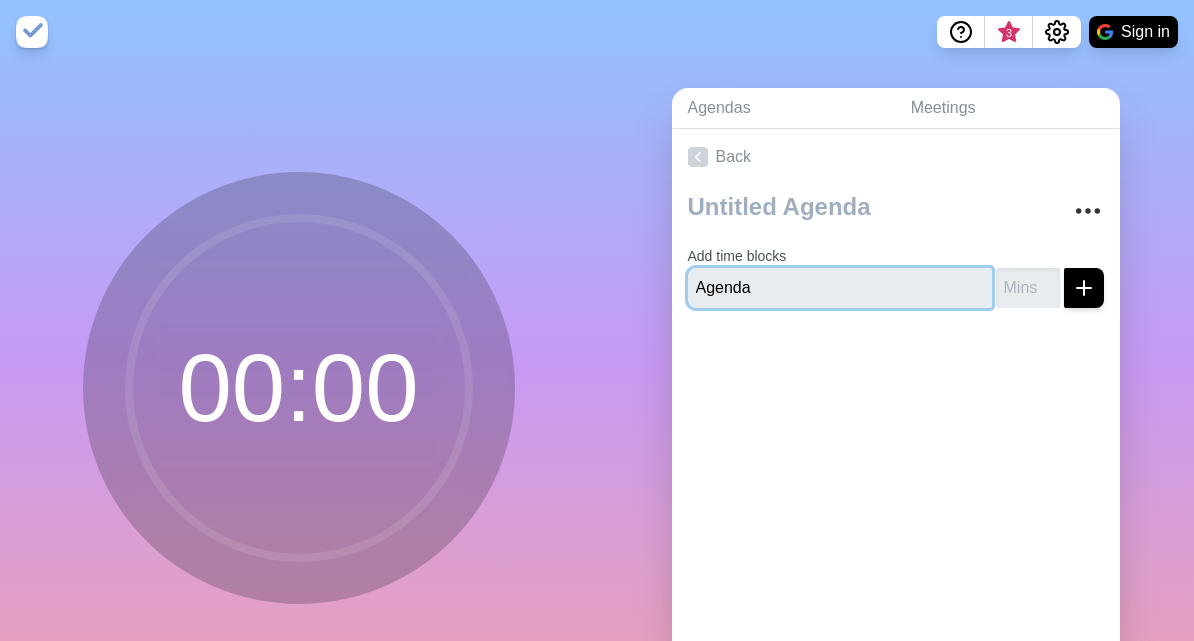 click on "Agenda" at bounding box center [840, 288] 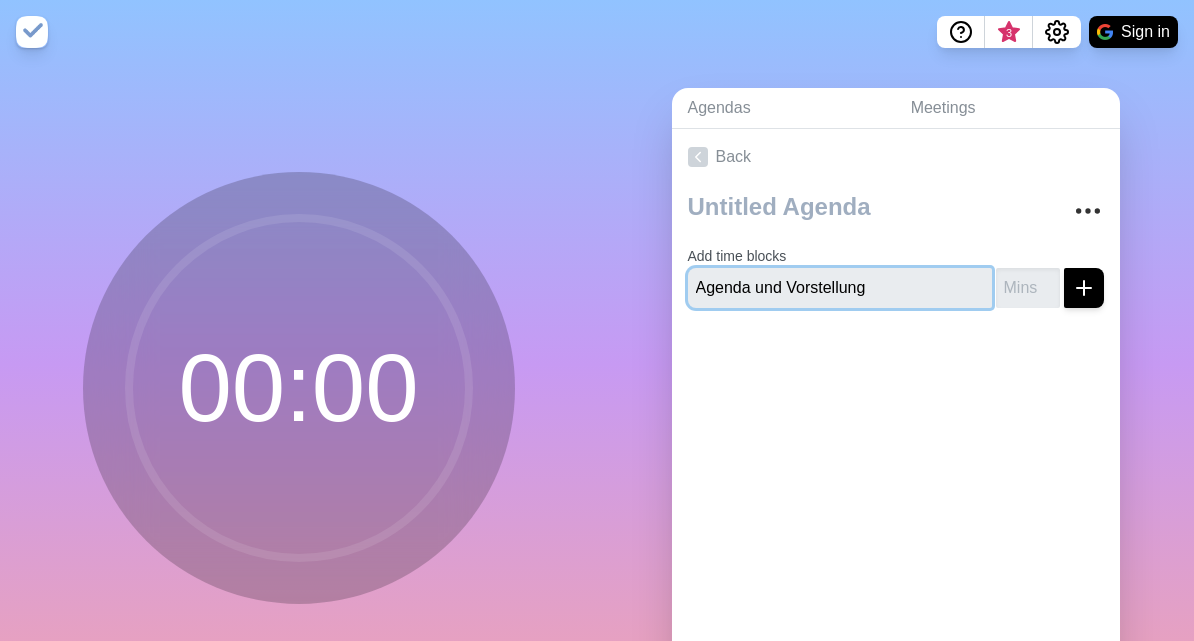 type on "Agenda und Vorstellung" 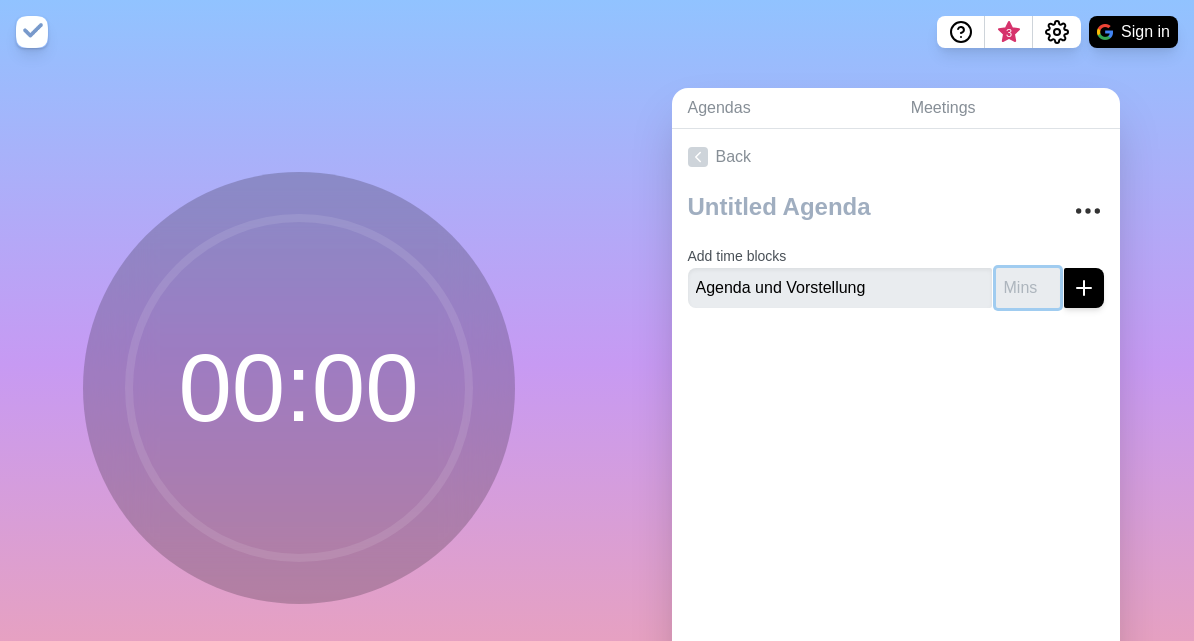 click at bounding box center (1028, 288) 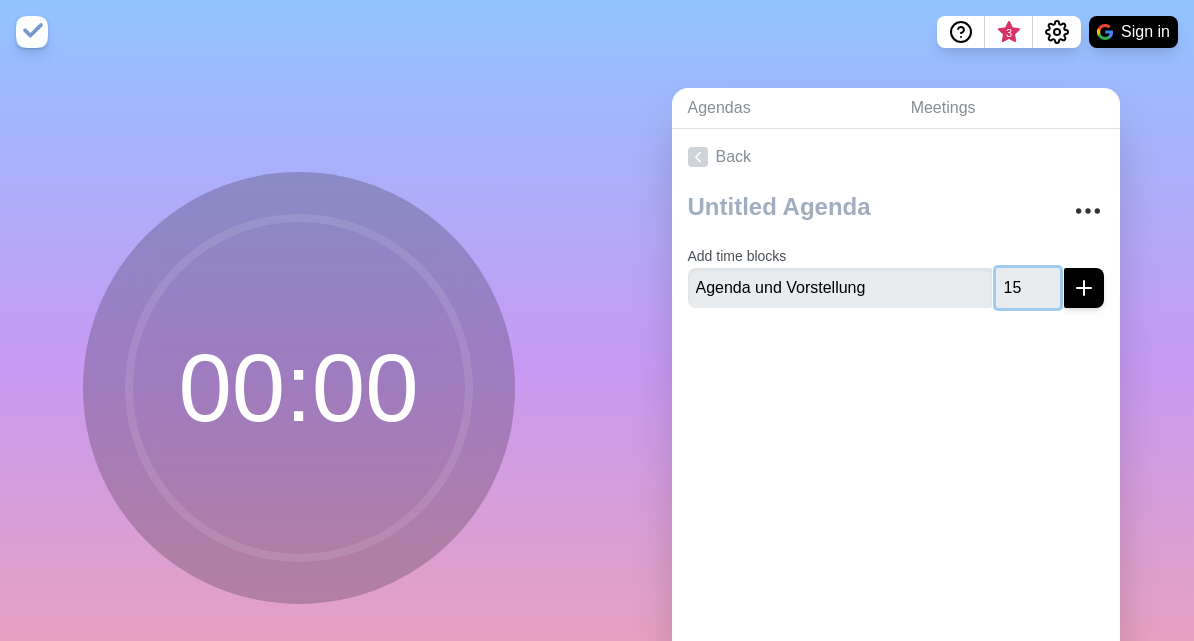 type on "15" 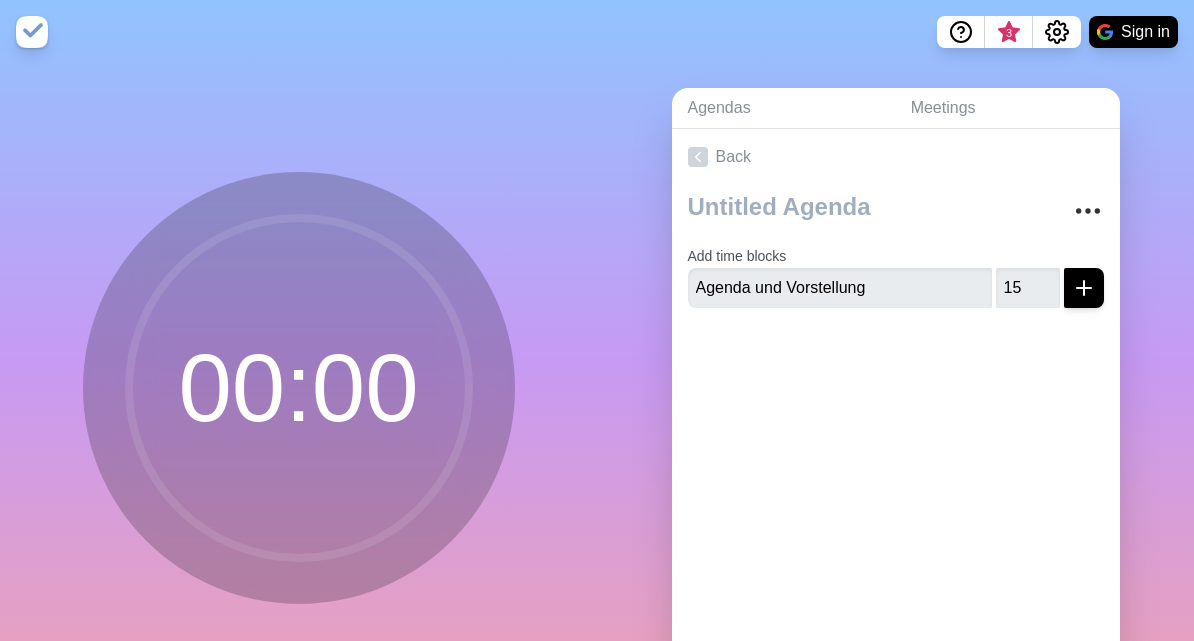 click at bounding box center [1084, 288] 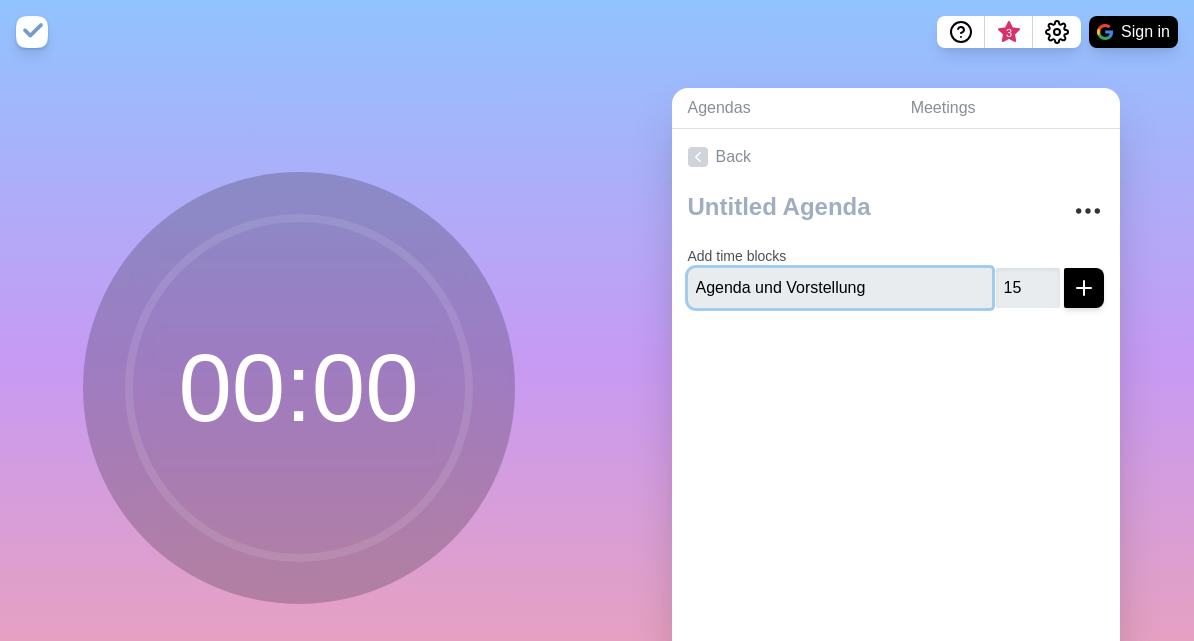 type 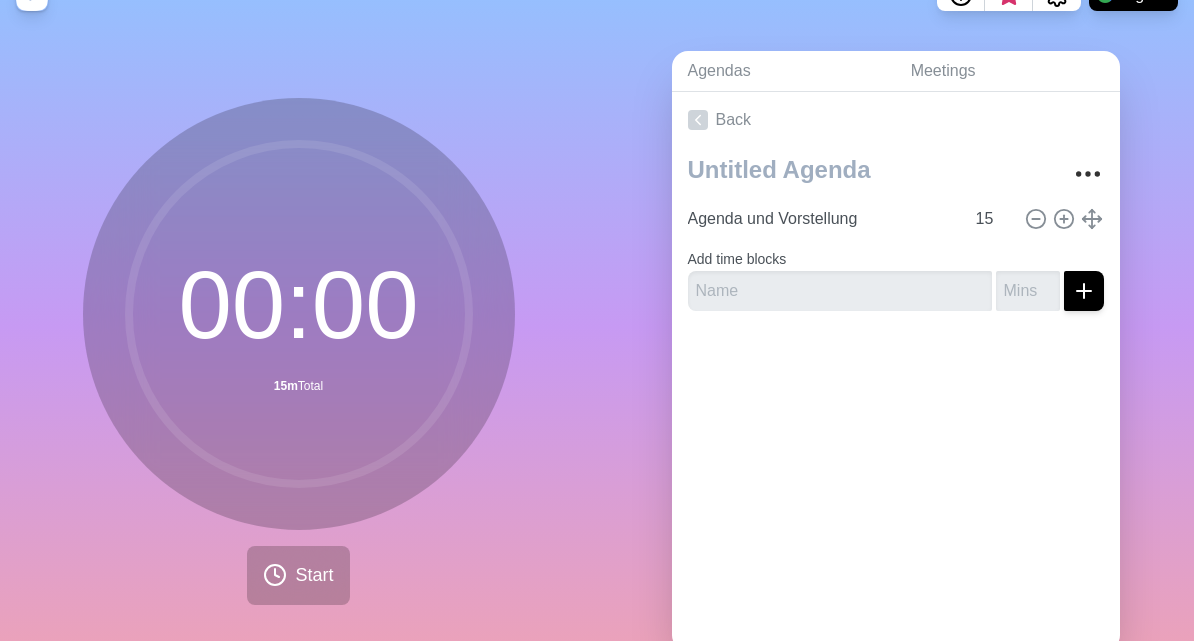 scroll, scrollTop: 87, scrollLeft: 0, axis: vertical 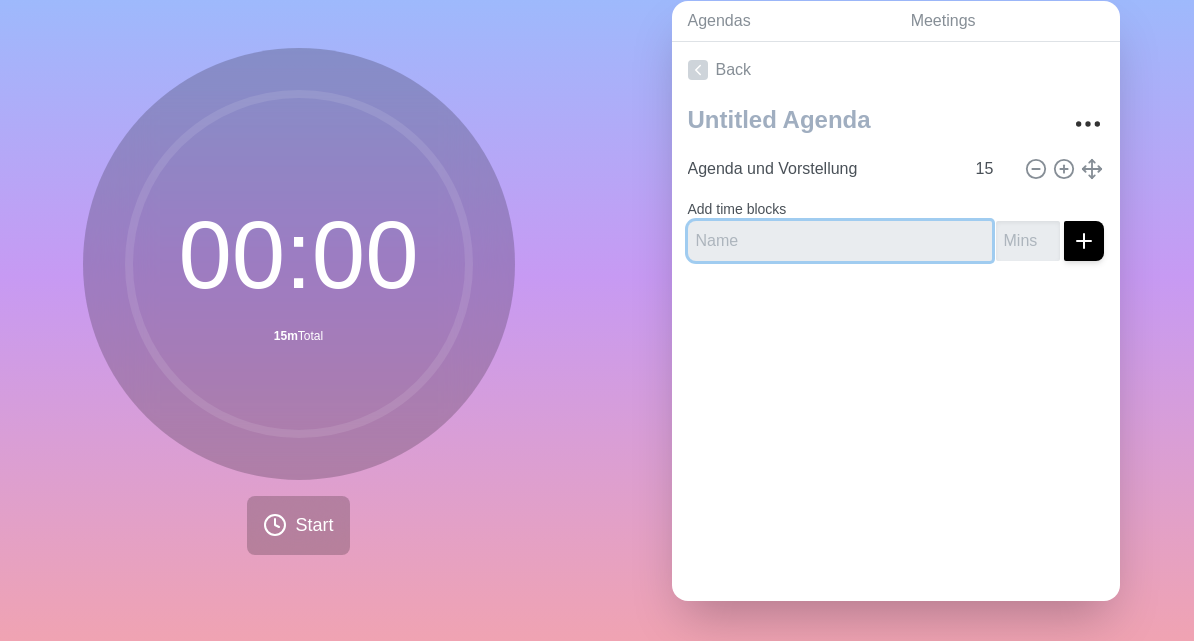 click at bounding box center [840, 241] 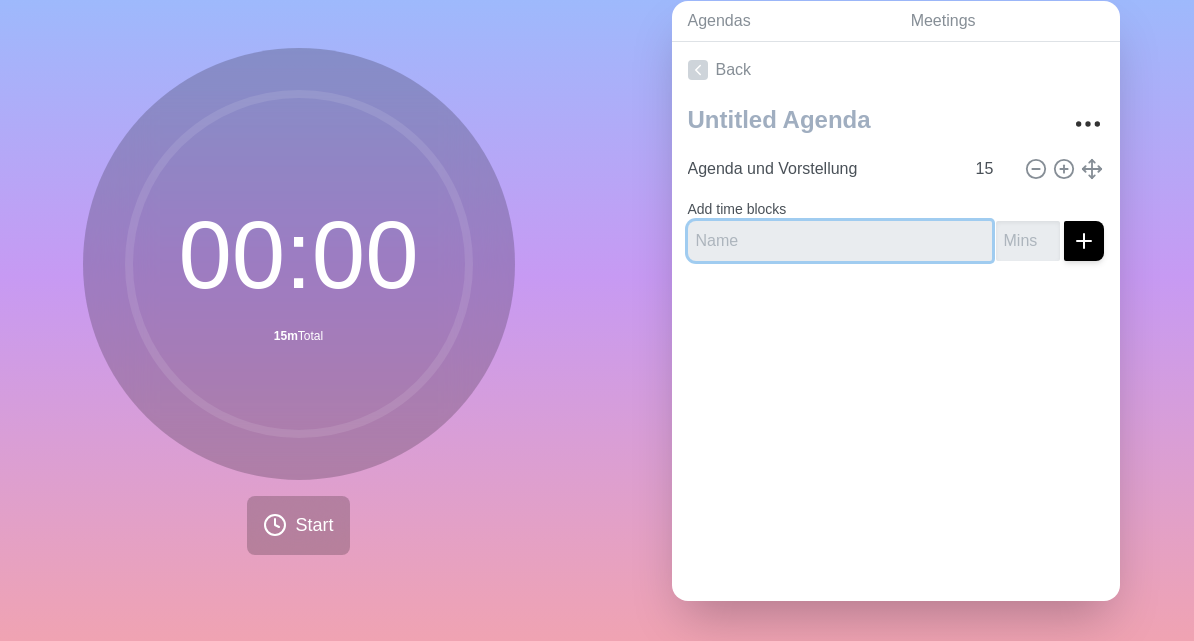 type on "J" 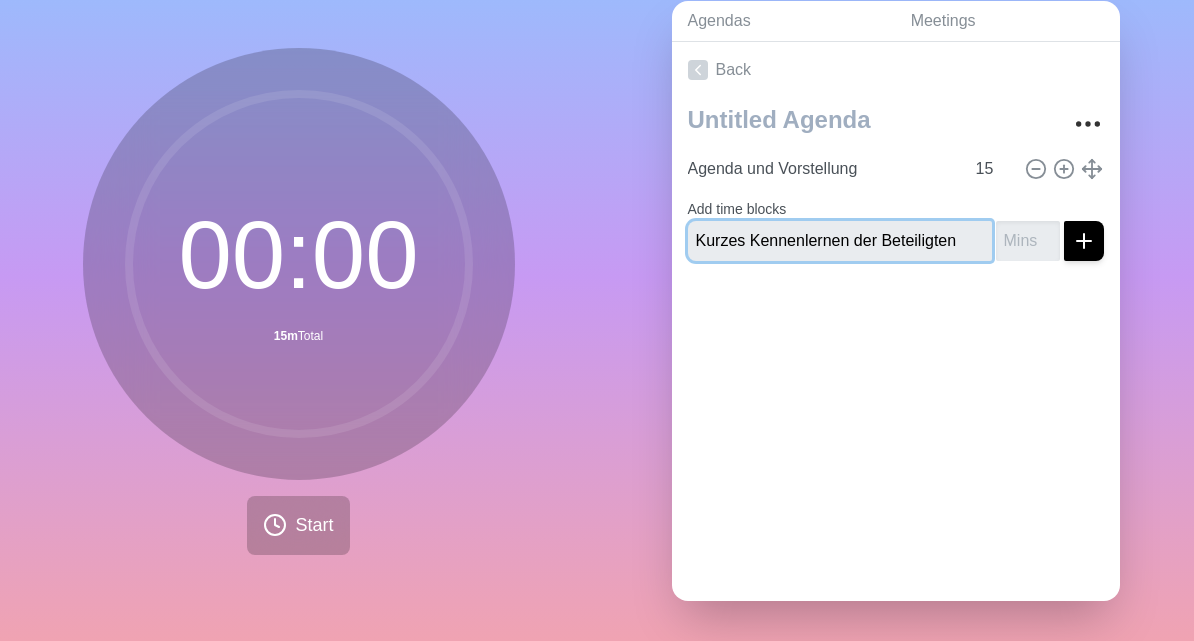 type on "Kurzes Kennenlernen der Beteiligten" 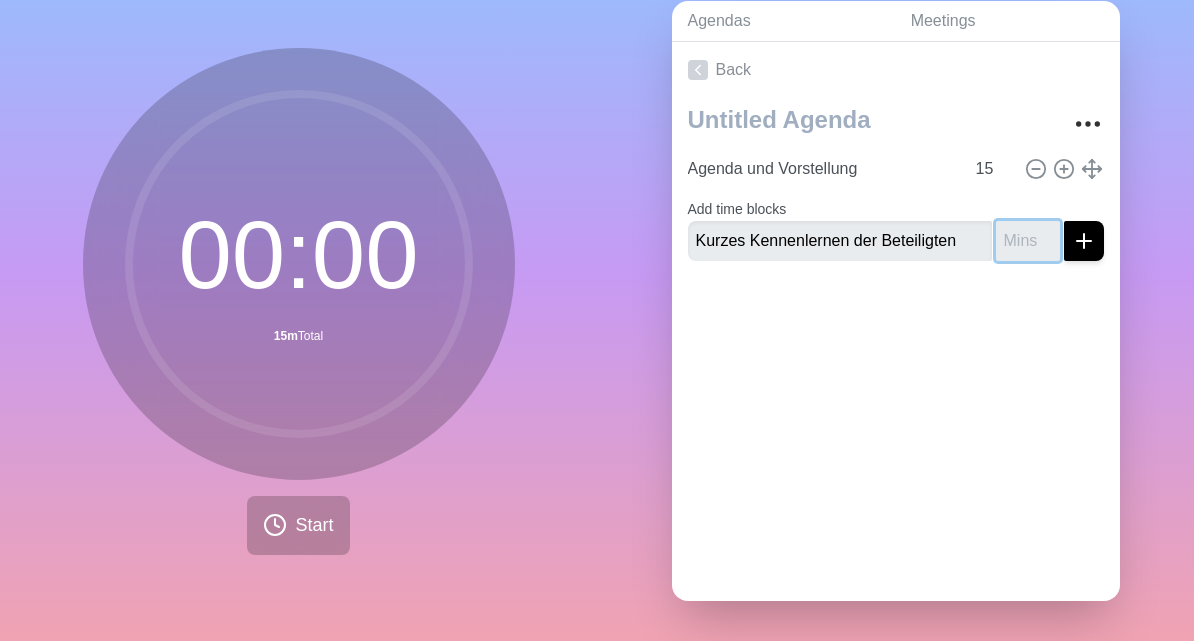 click at bounding box center (1028, 241) 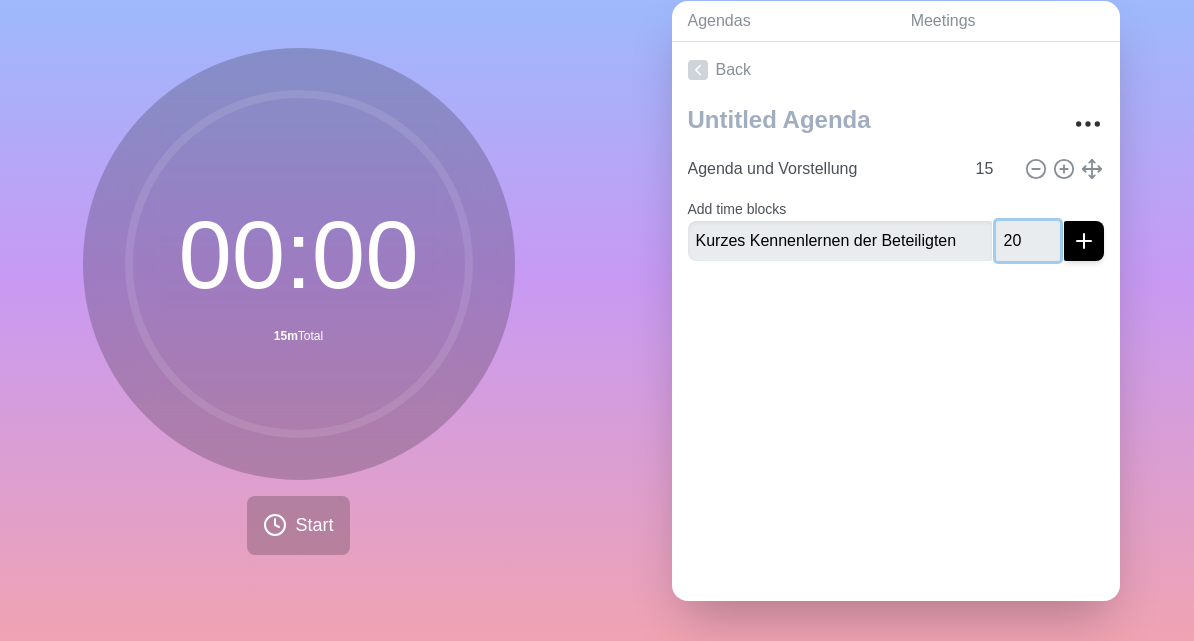 type on "20" 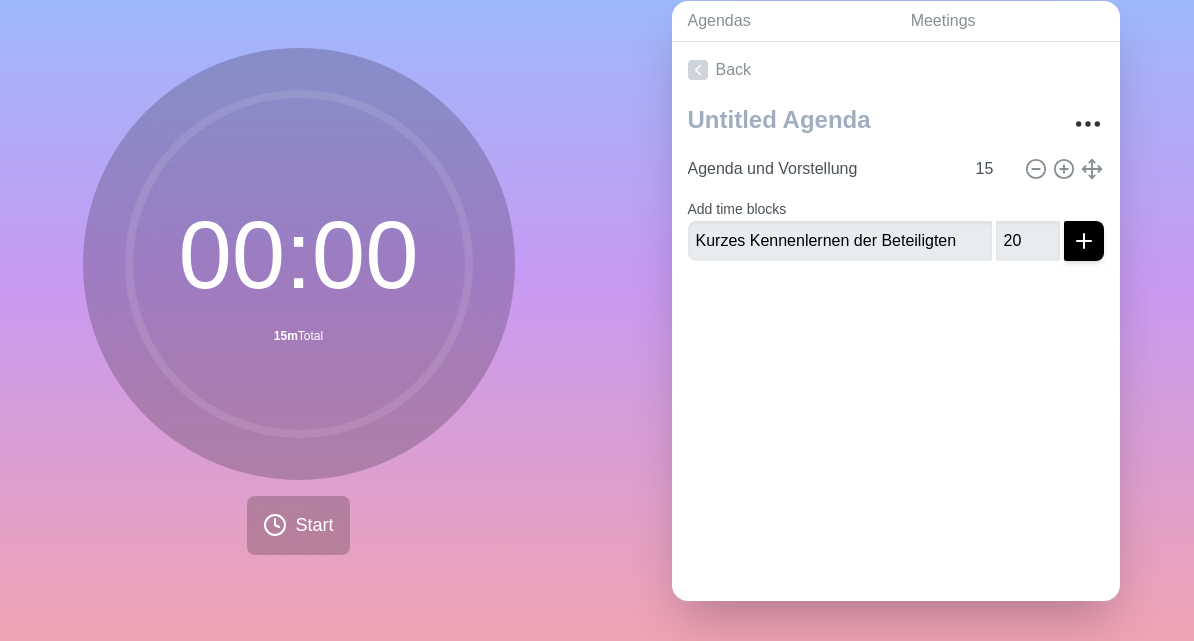 click 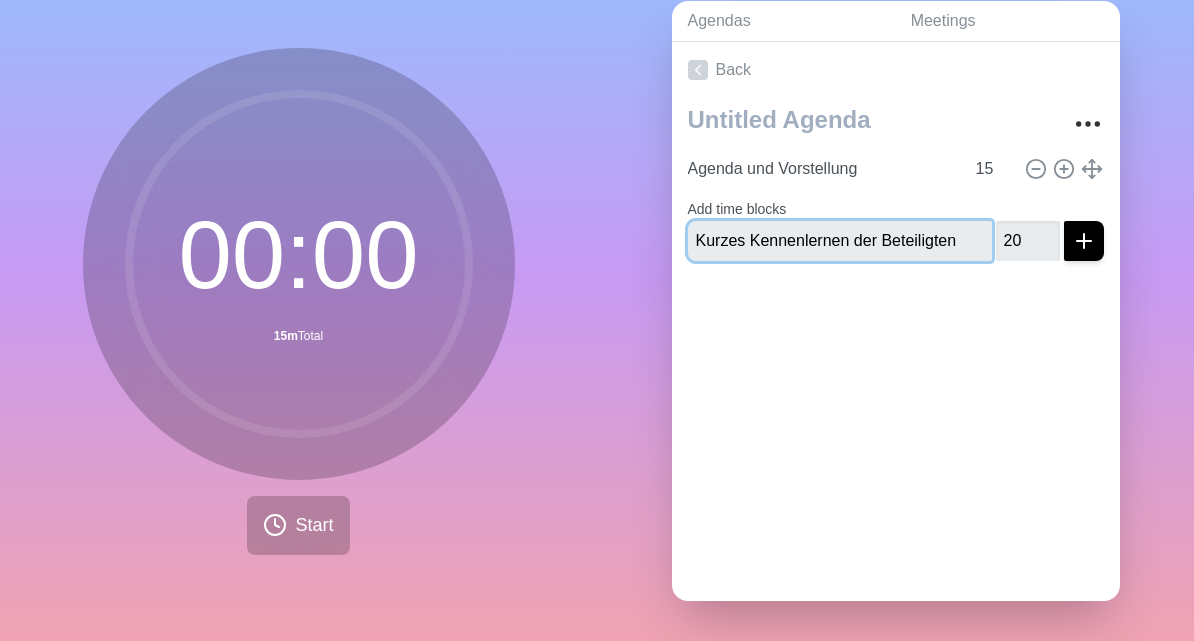 type 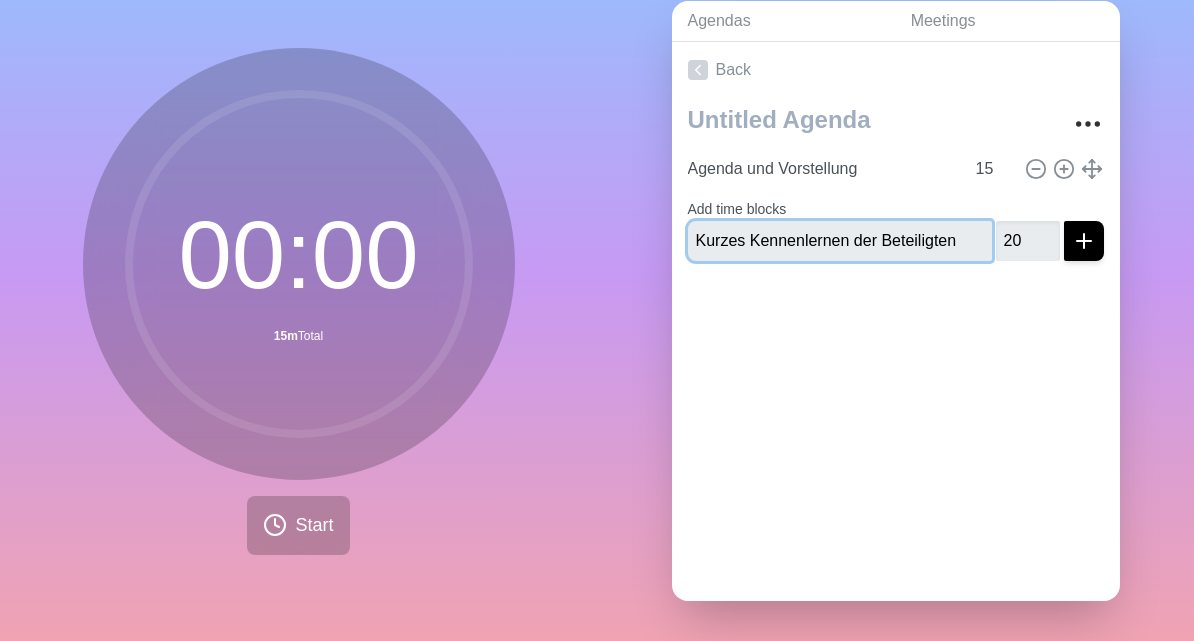 type 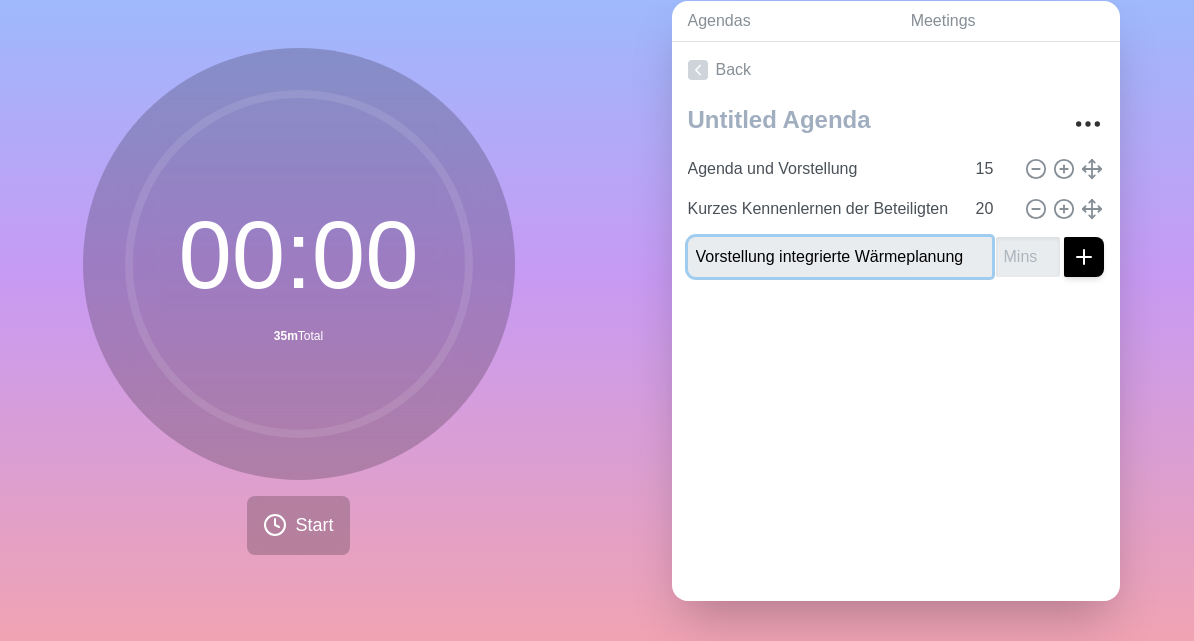type on "Vorstellung integrierte Wärmeplanung" 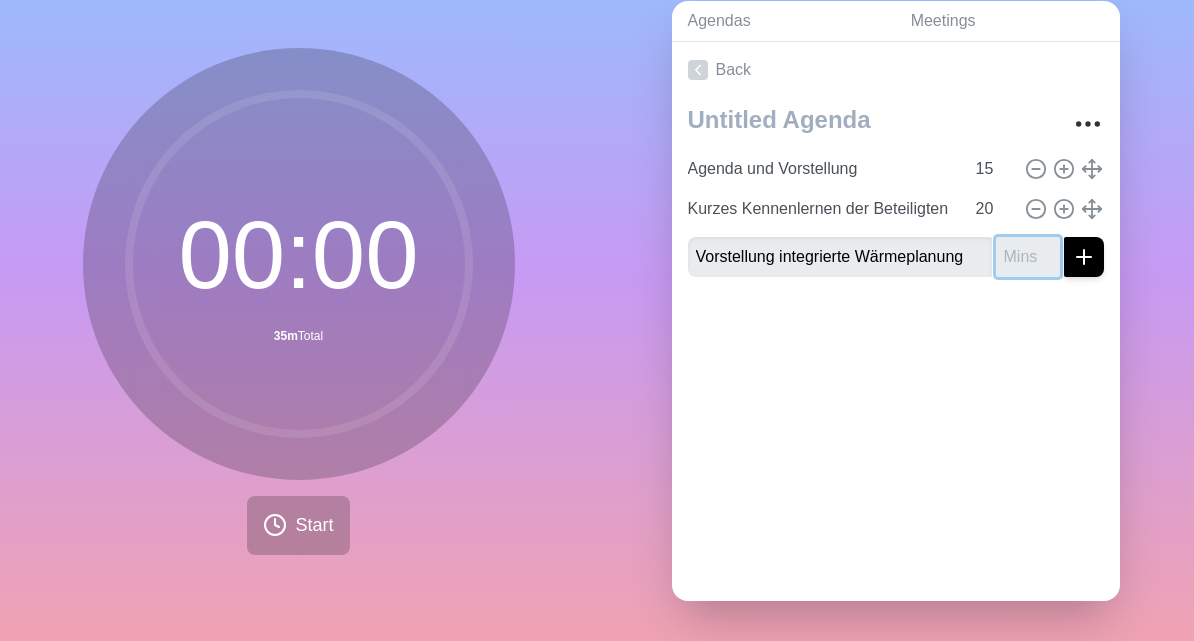 click at bounding box center [1028, 257] 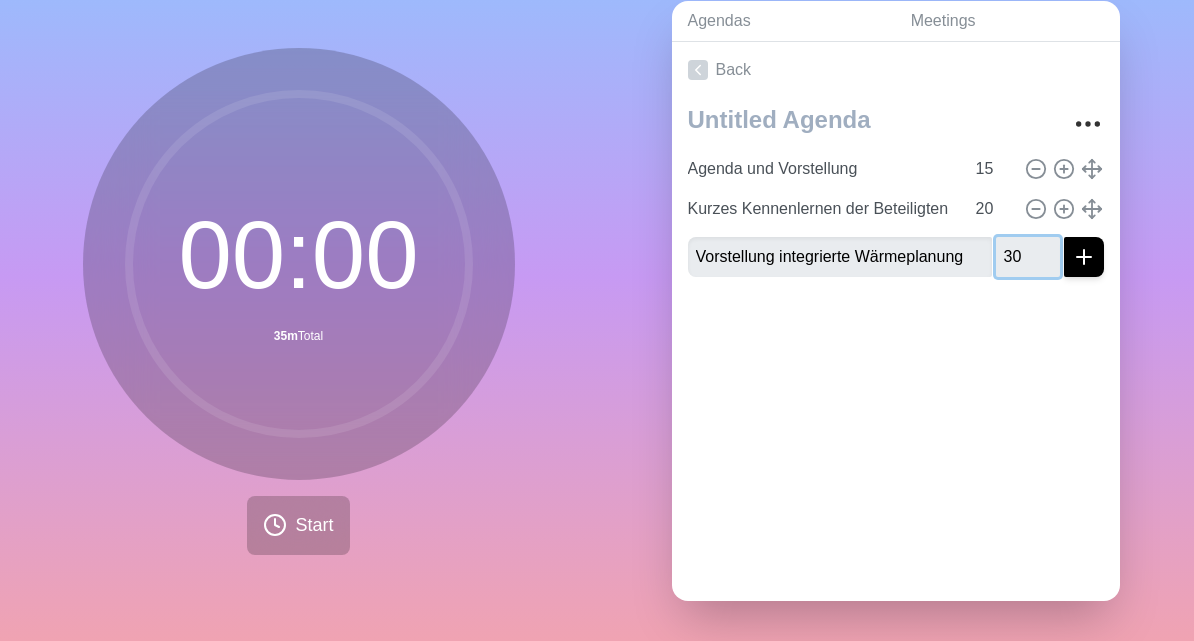 type on "30" 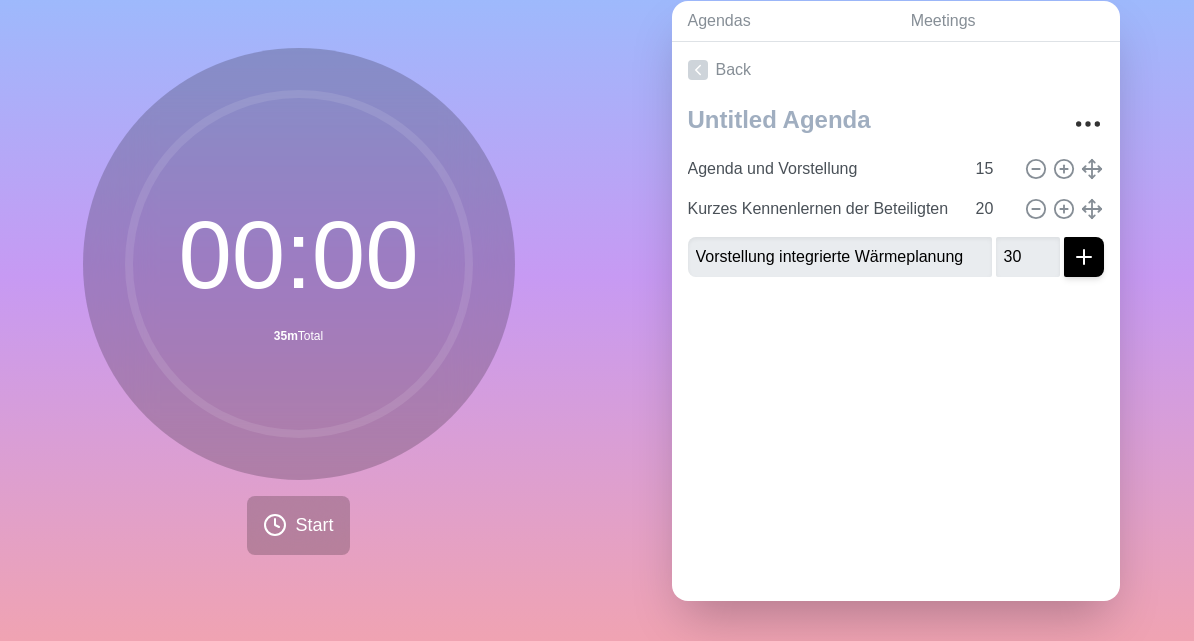 click 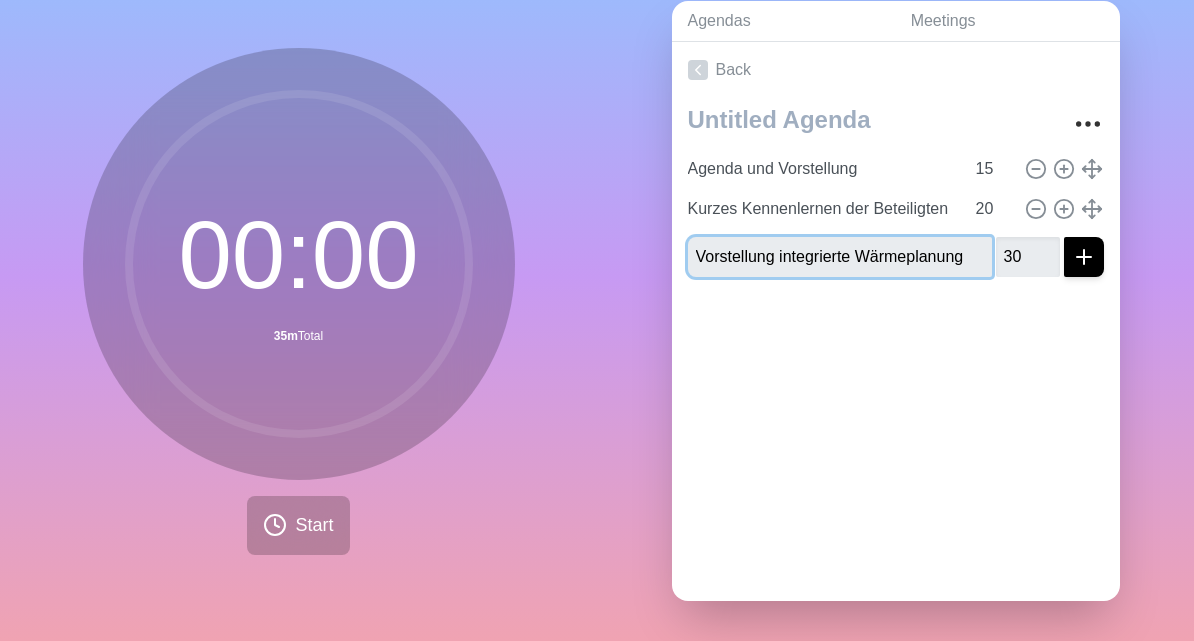 type 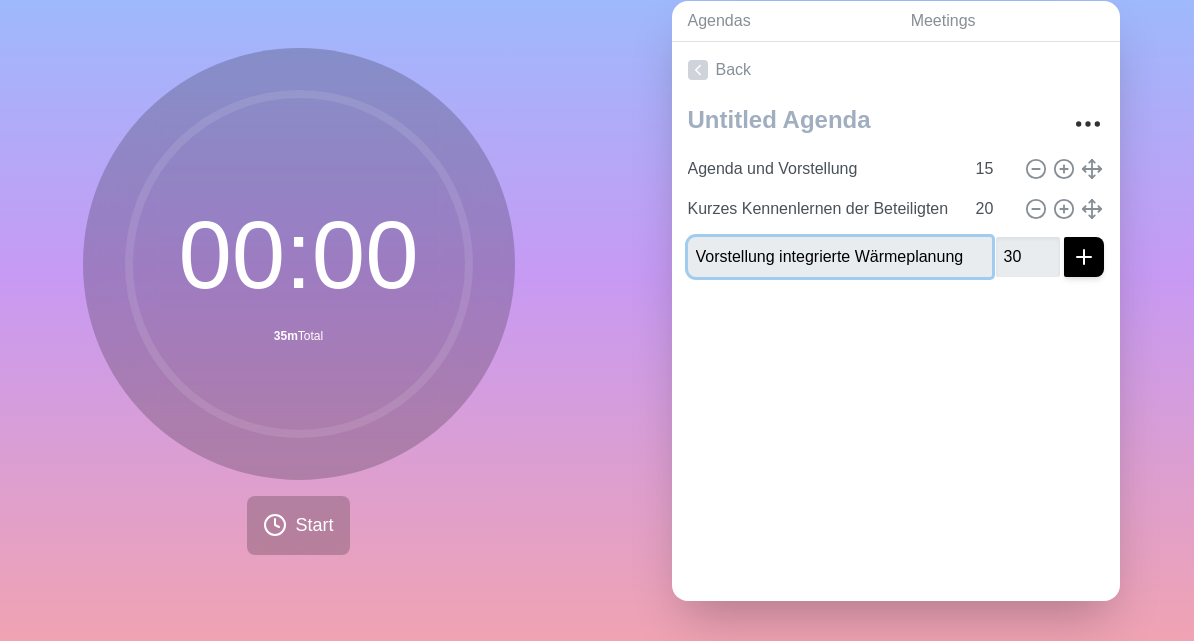 type 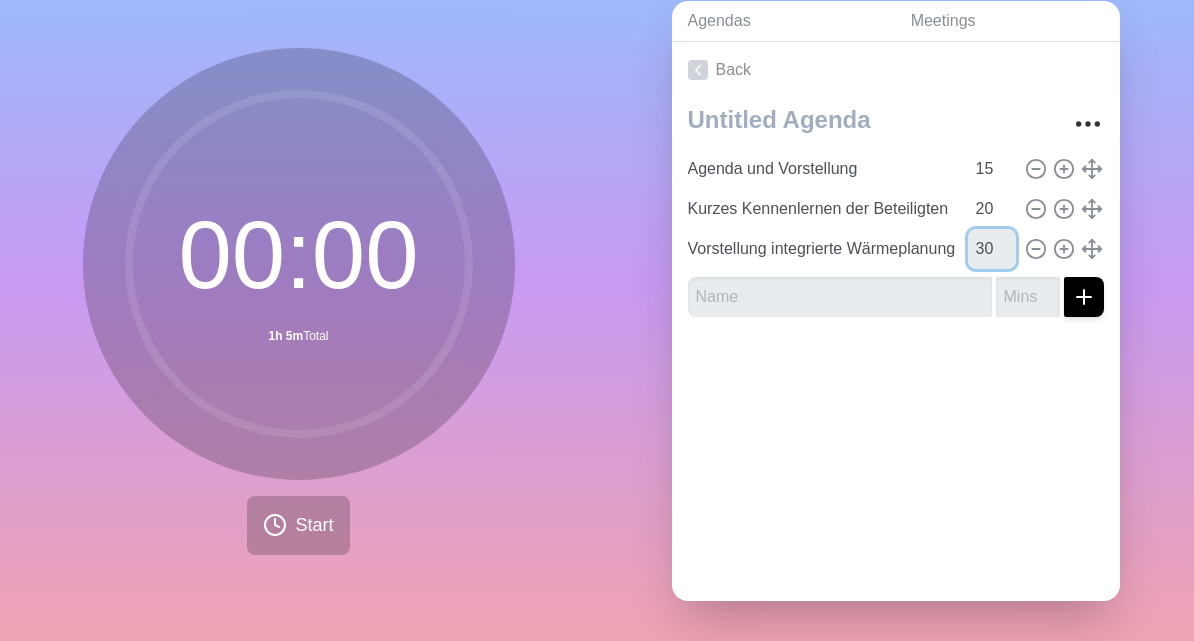 click on "30" at bounding box center (992, 249) 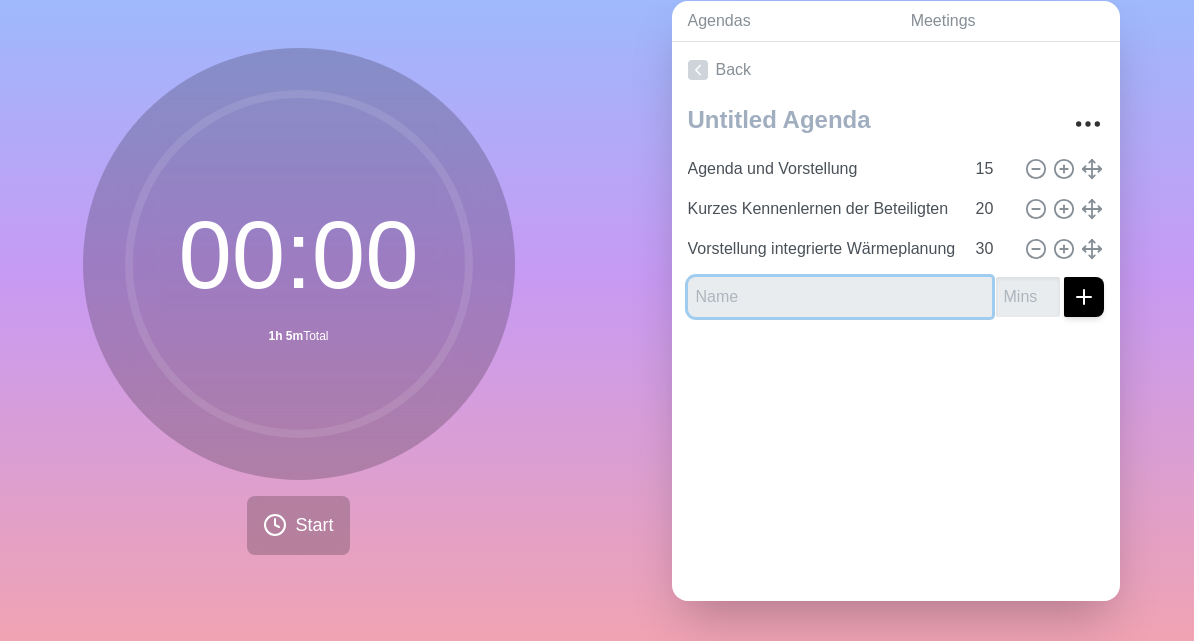 click at bounding box center [840, 297] 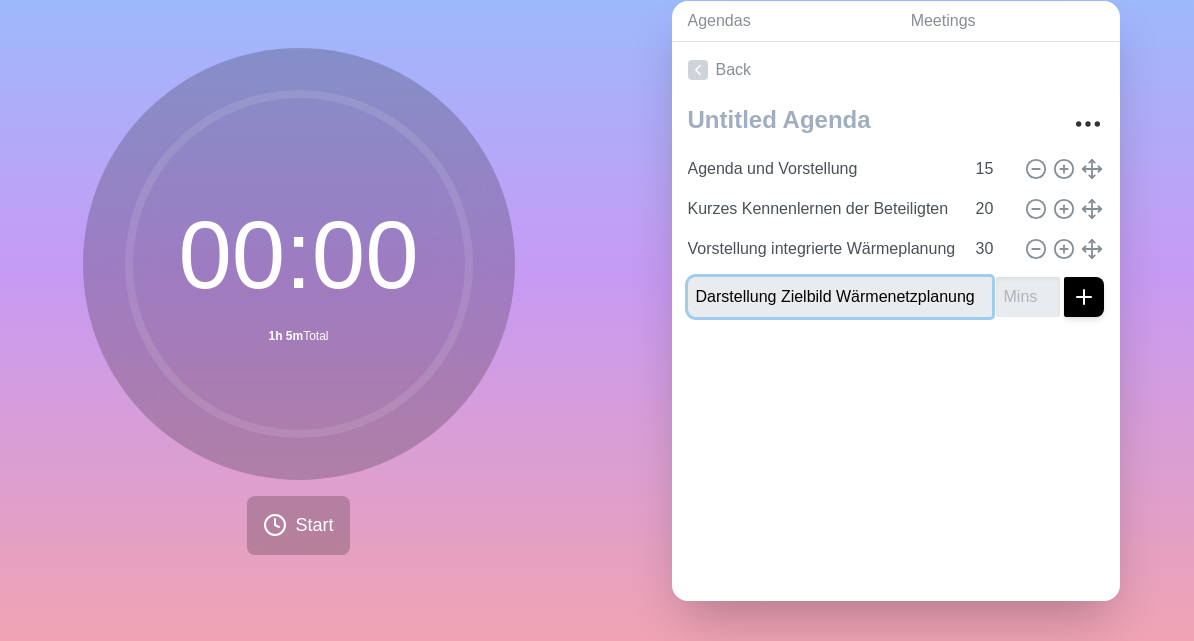 type on "Darstellung Zielbild Wärmenetzplanung" 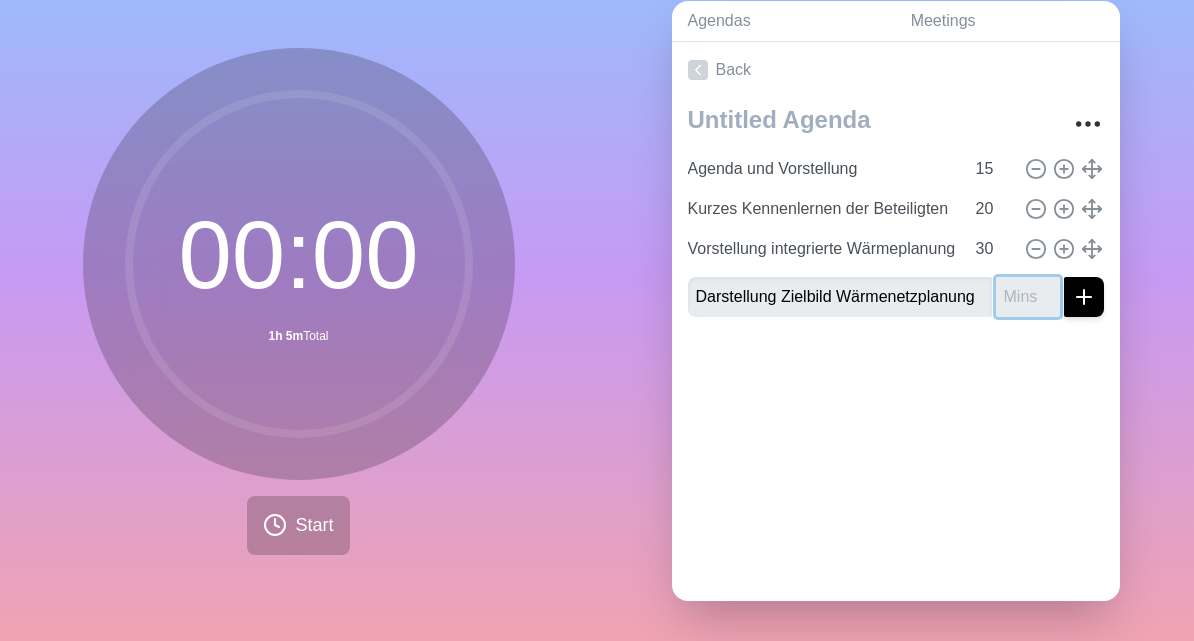 click at bounding box center [1028, 297] 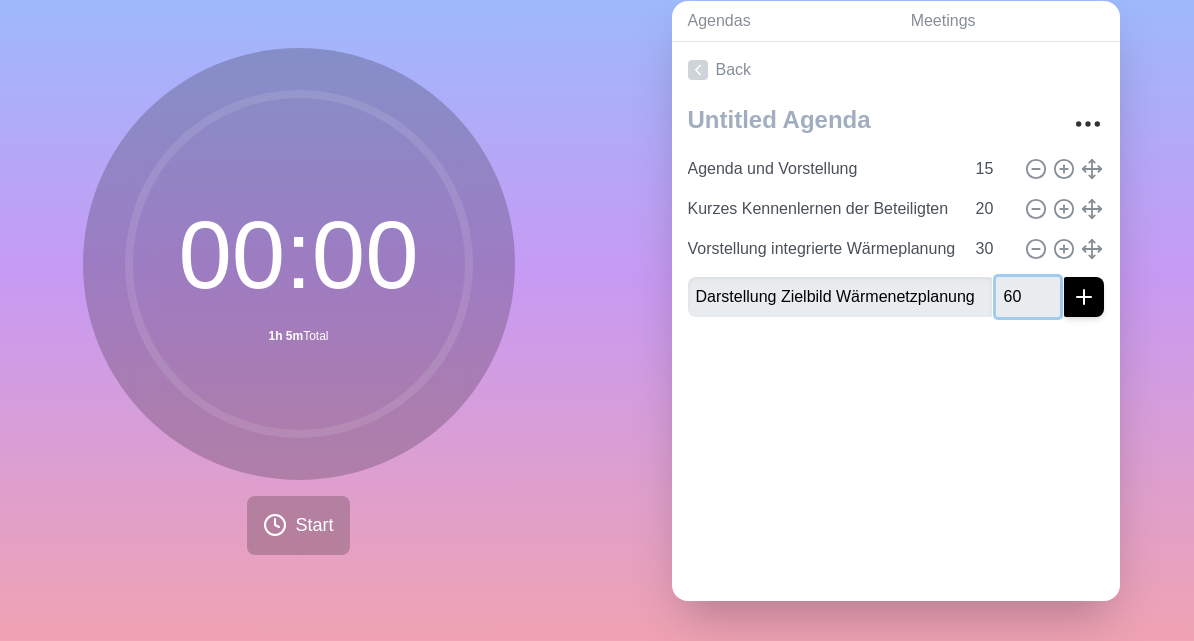 type on "60" 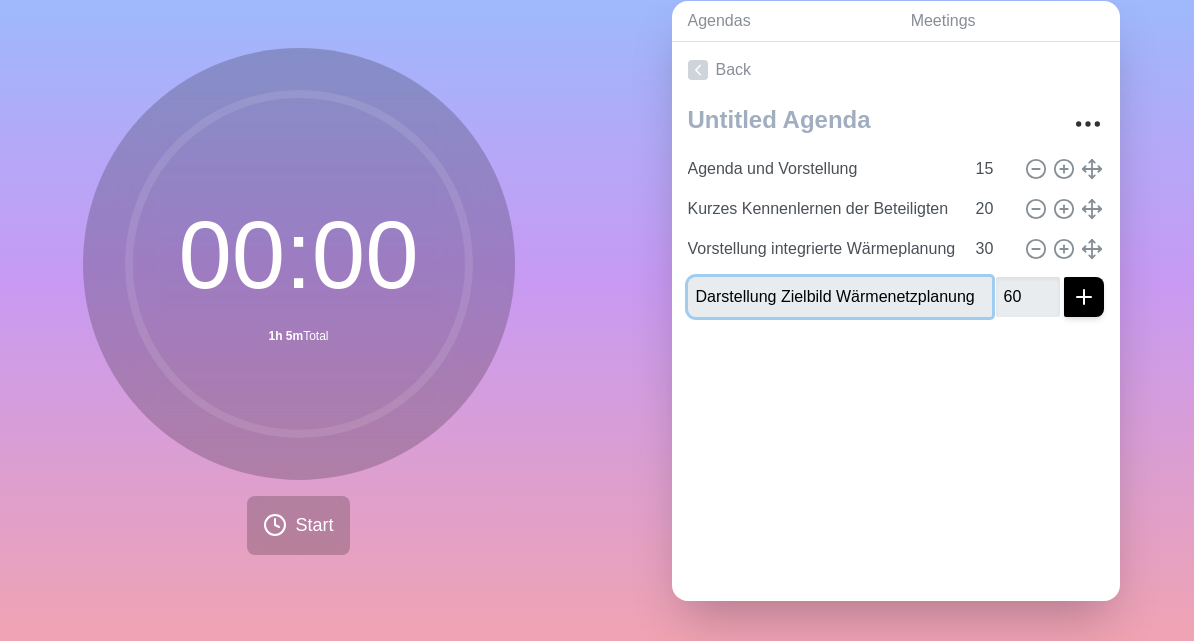 type 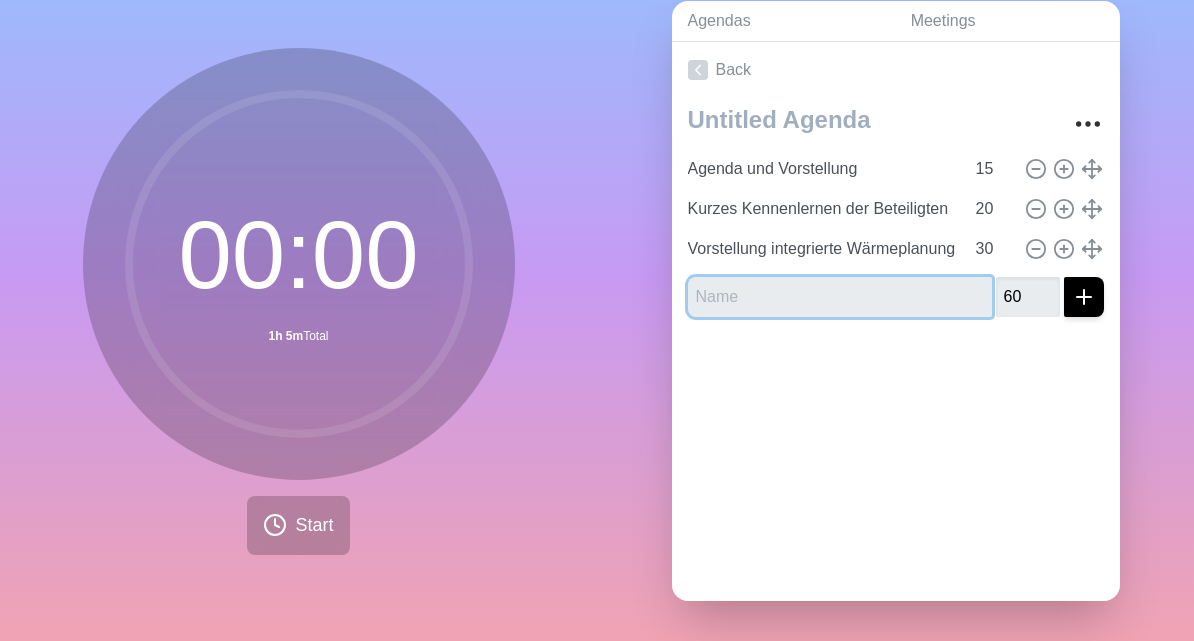 type 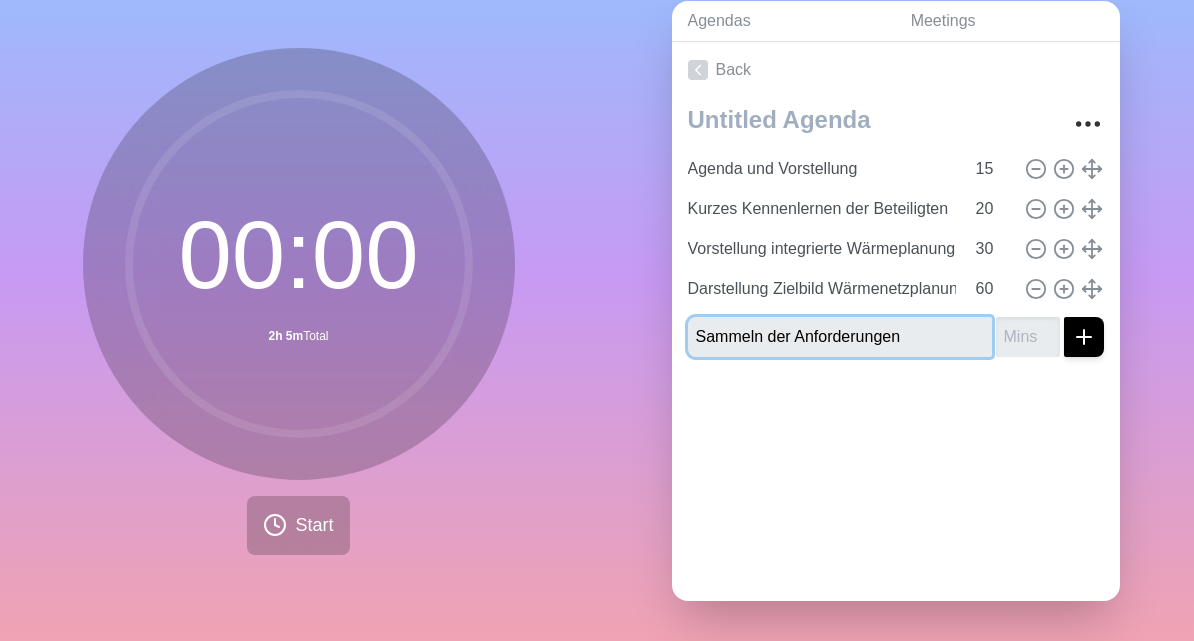 type on "Sammeln der Anforderungen" 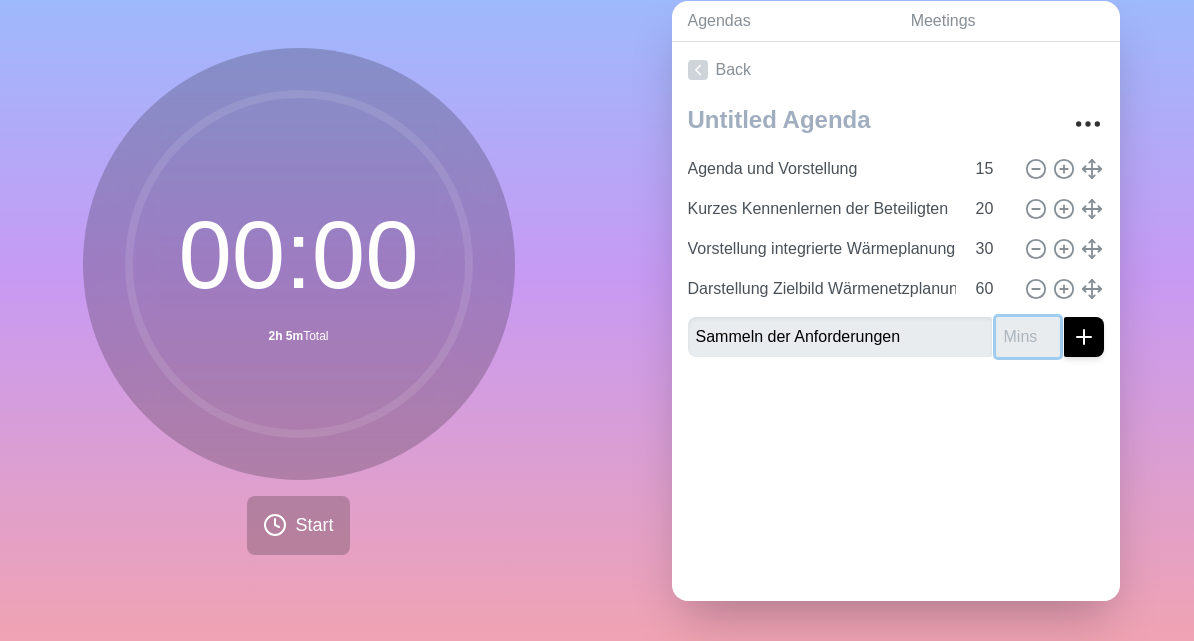 click at bounding box center (1028, 337) 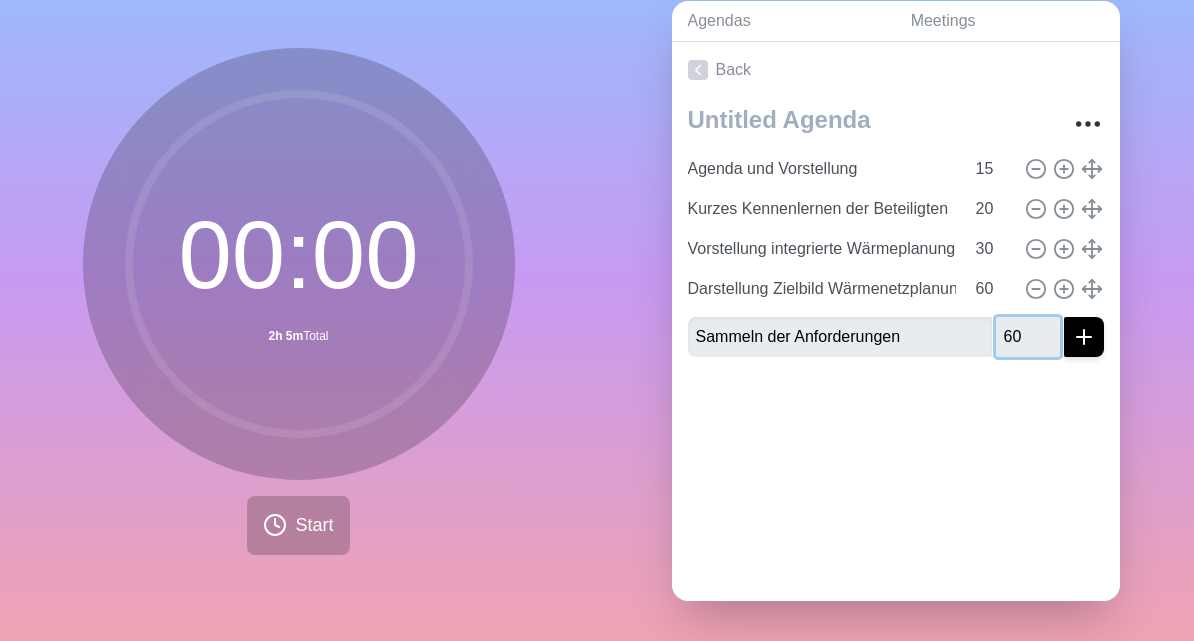 type on "60" 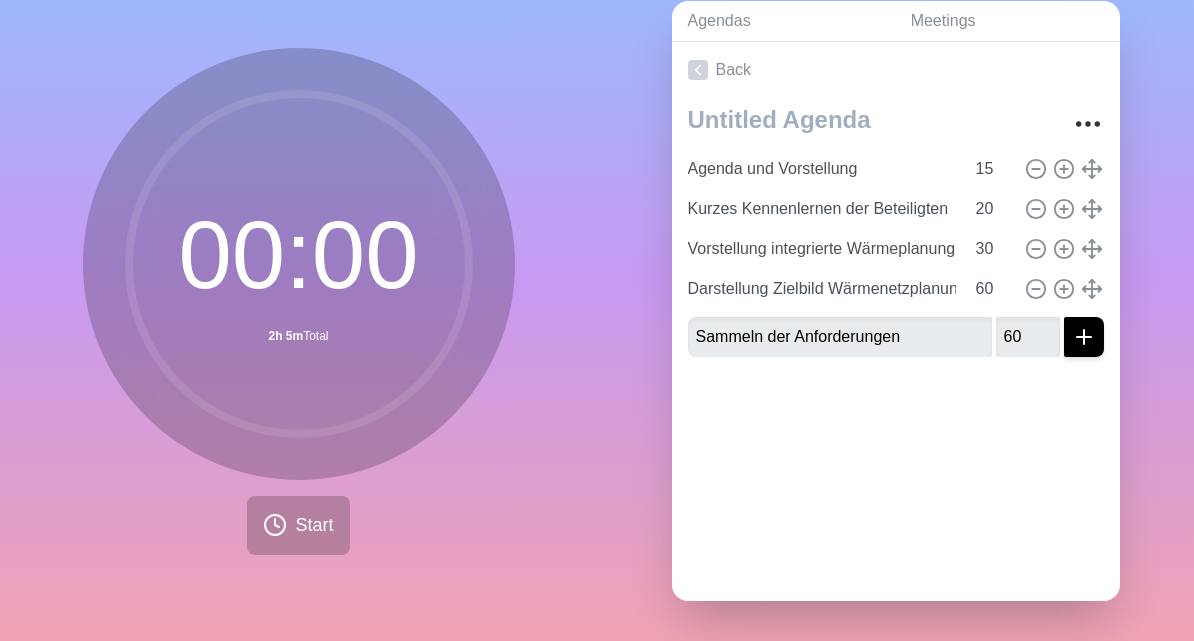 click at bounding box center (1084, 337) 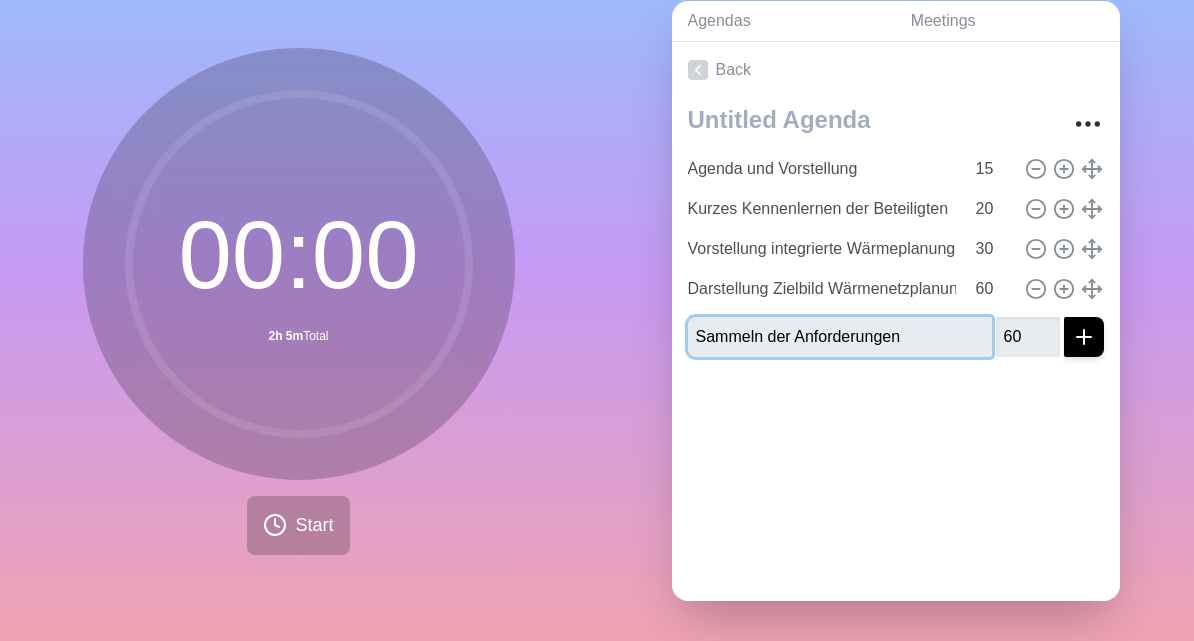 type 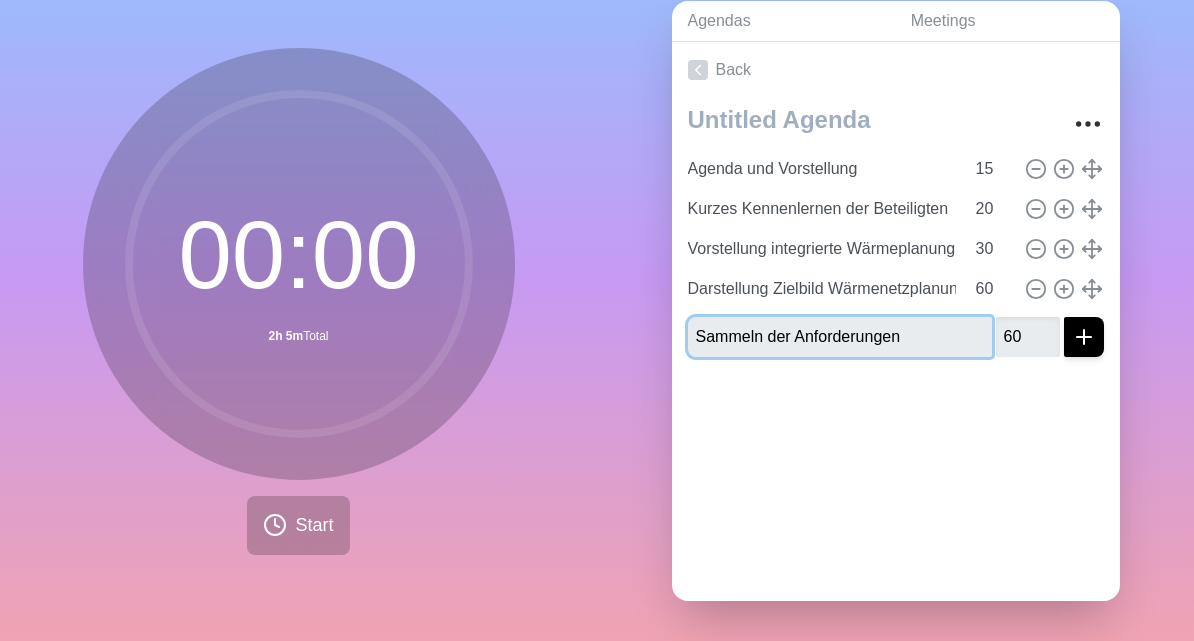type 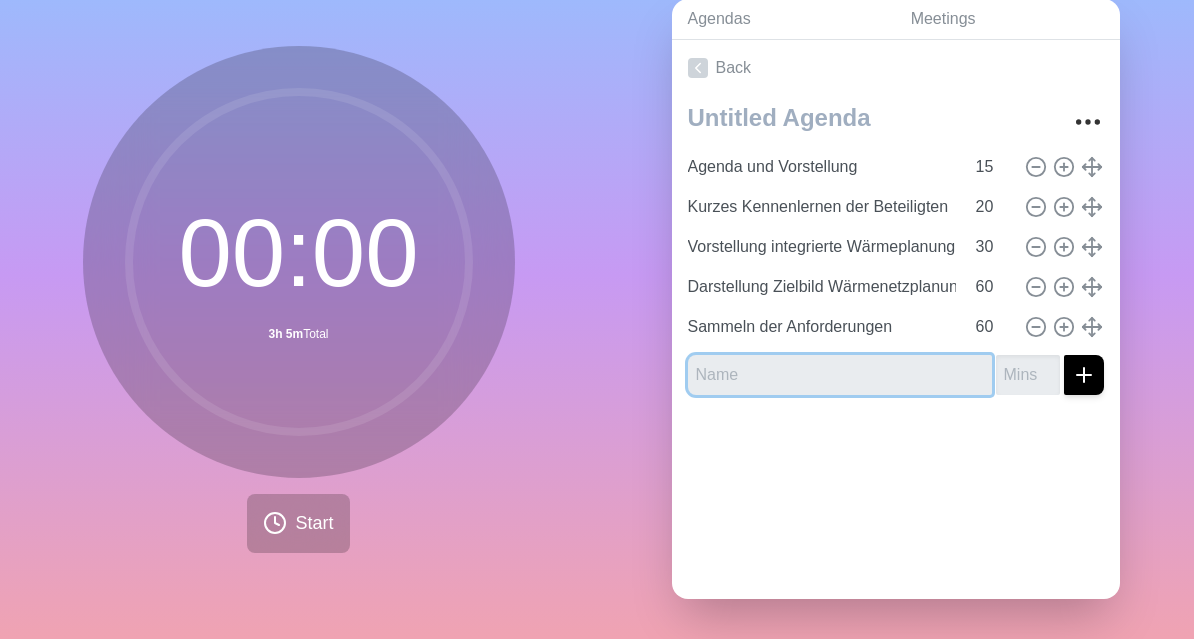 click at bounding box center [840, 377] 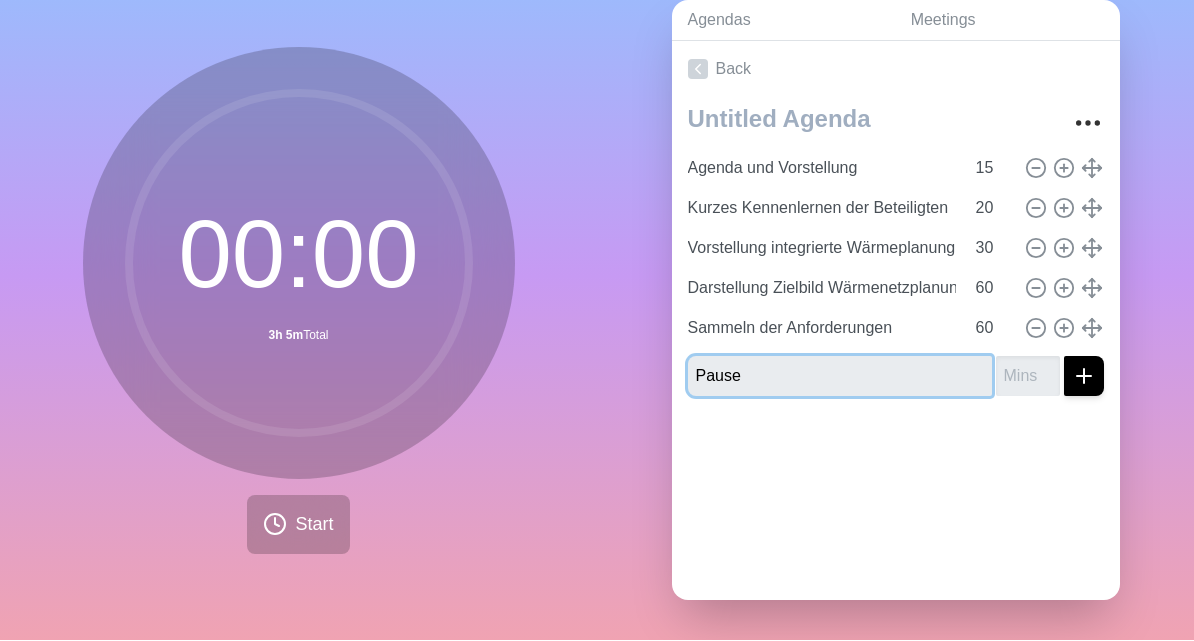 type on "Pause" 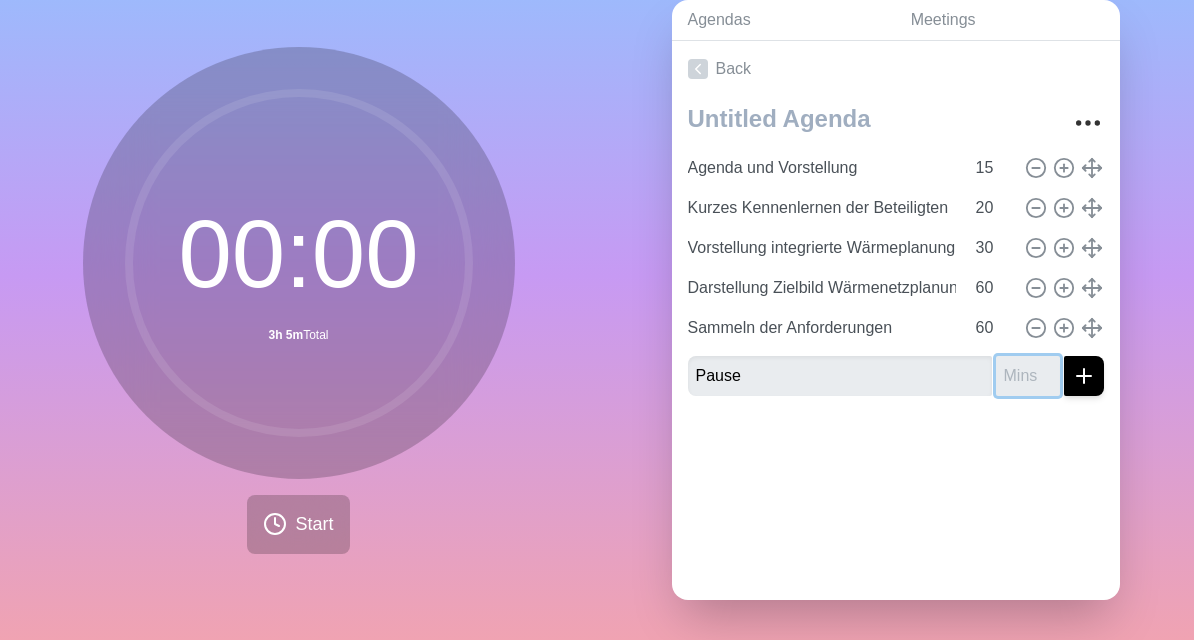 click at bounding box center [1028, 377] 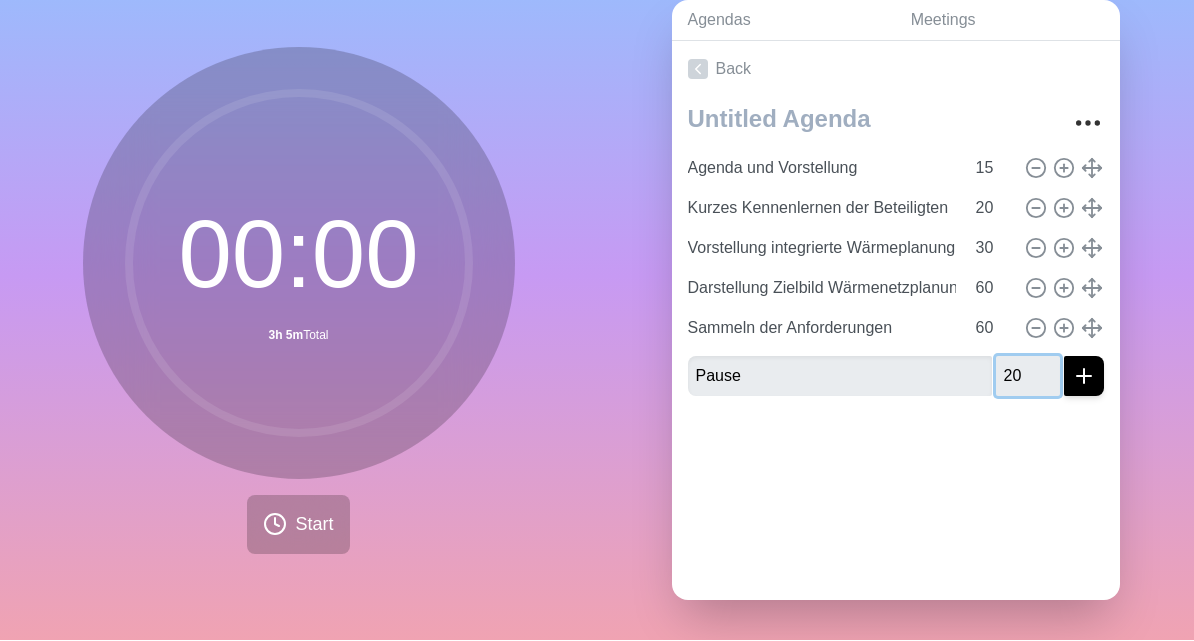 type on "20" 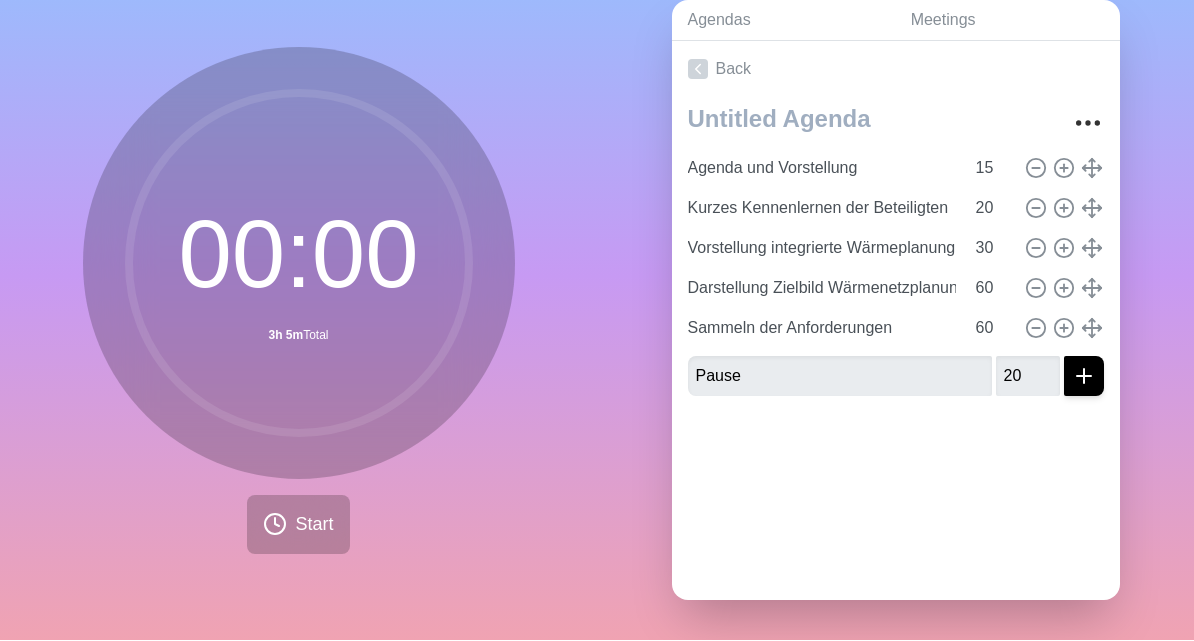 click 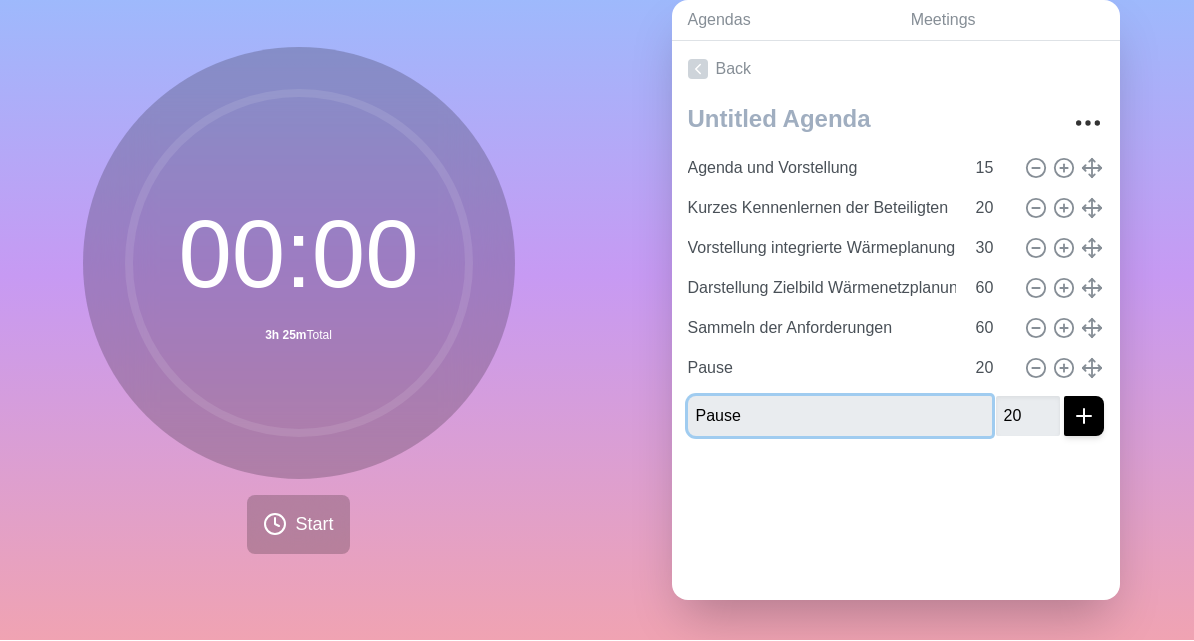 type 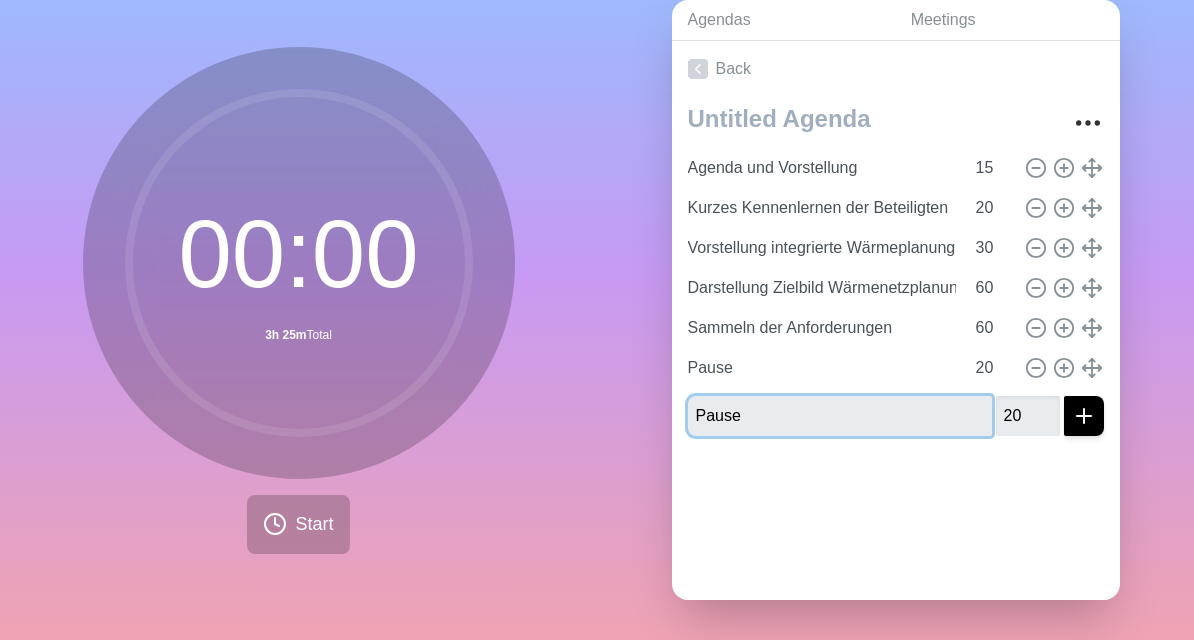 type 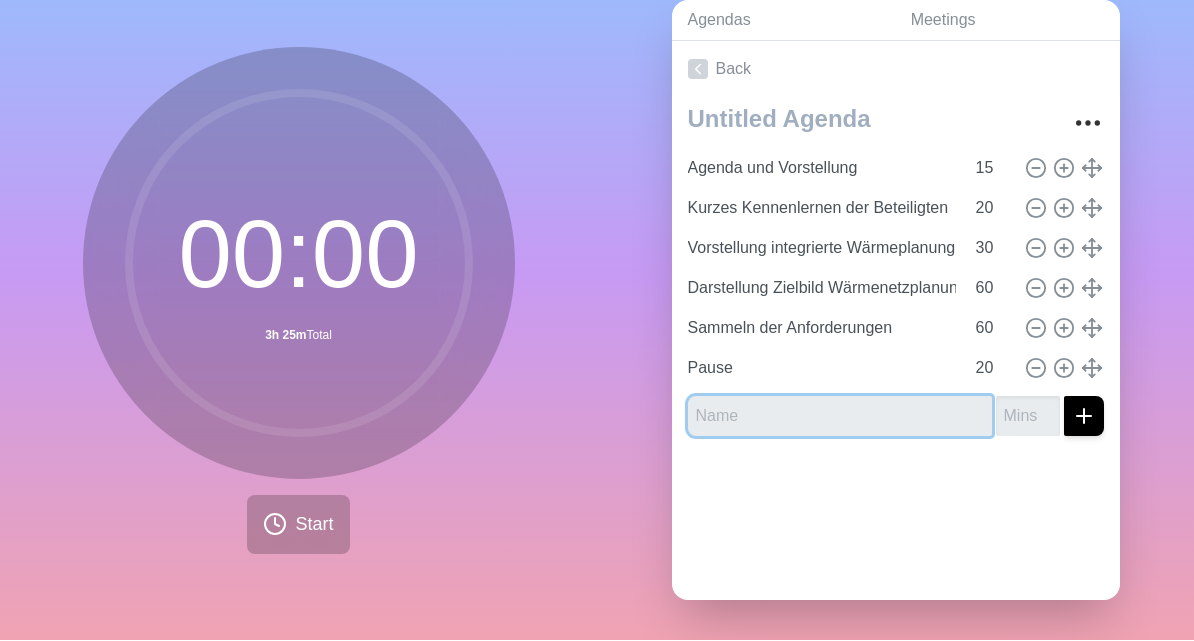 type 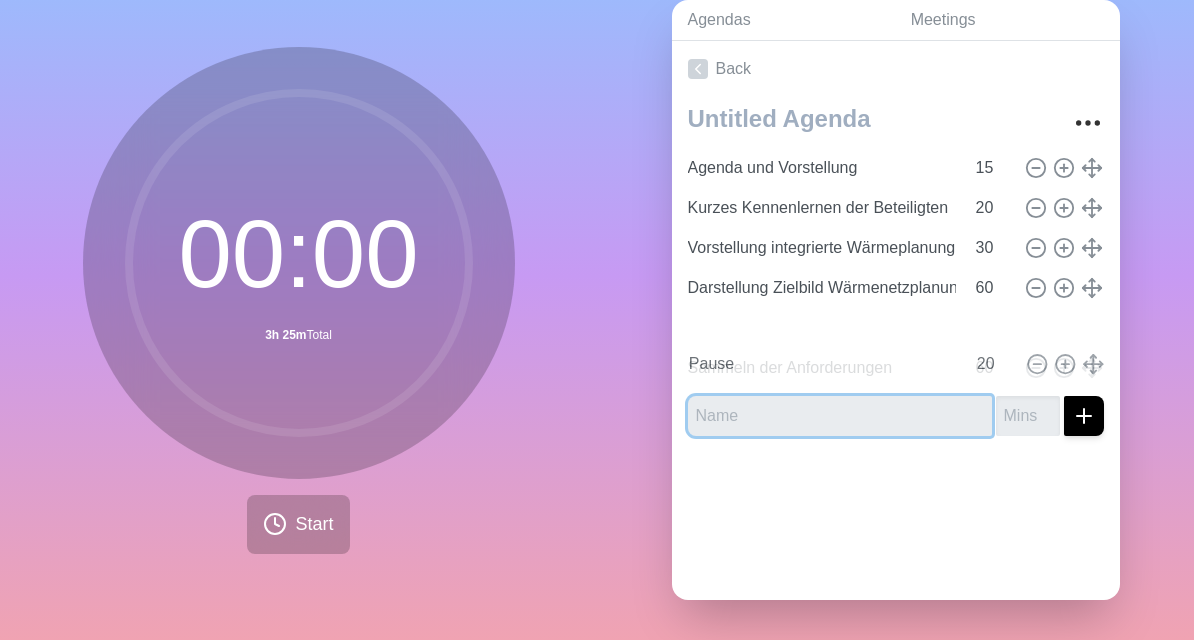 type on "Pause" 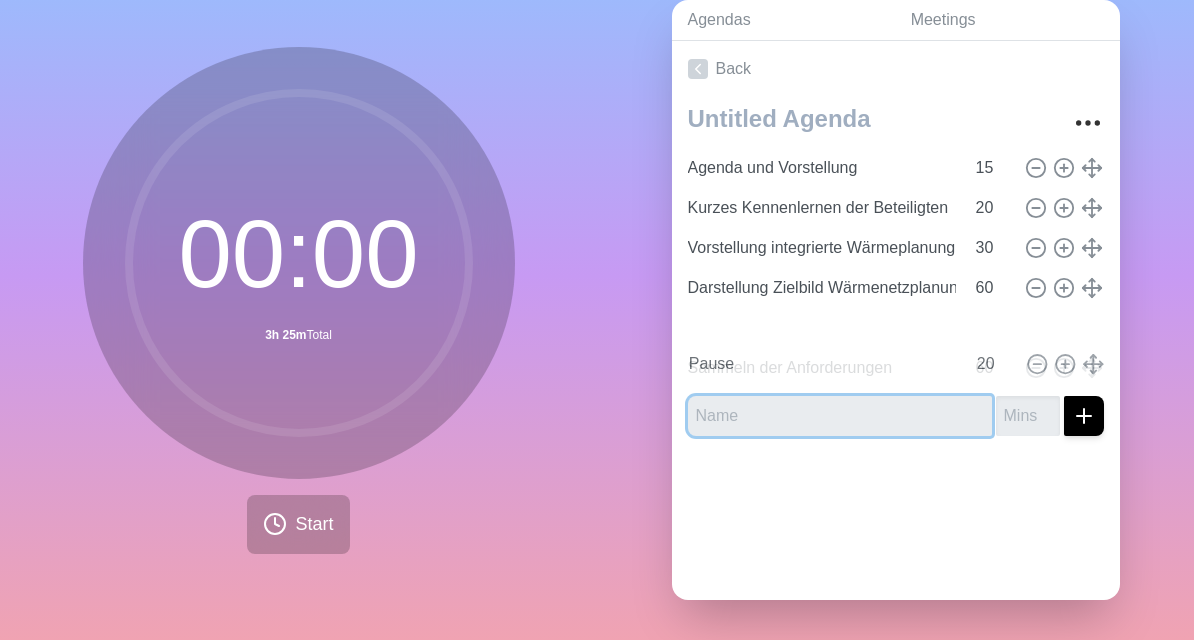 type on "20" 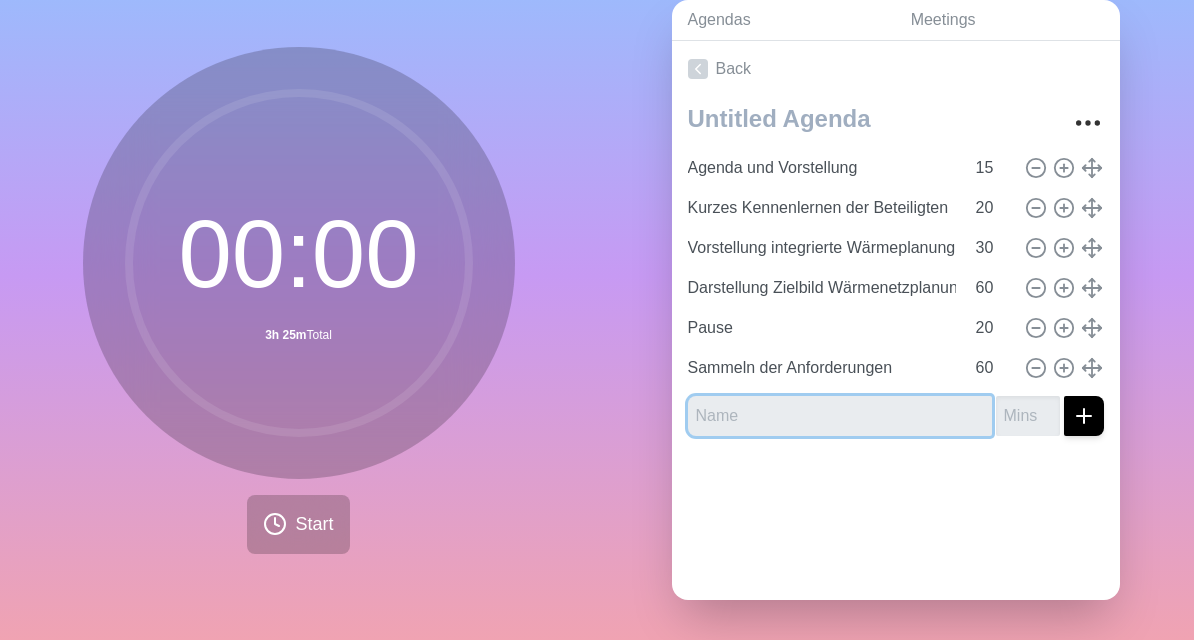 click at bounding box center [840, 417] 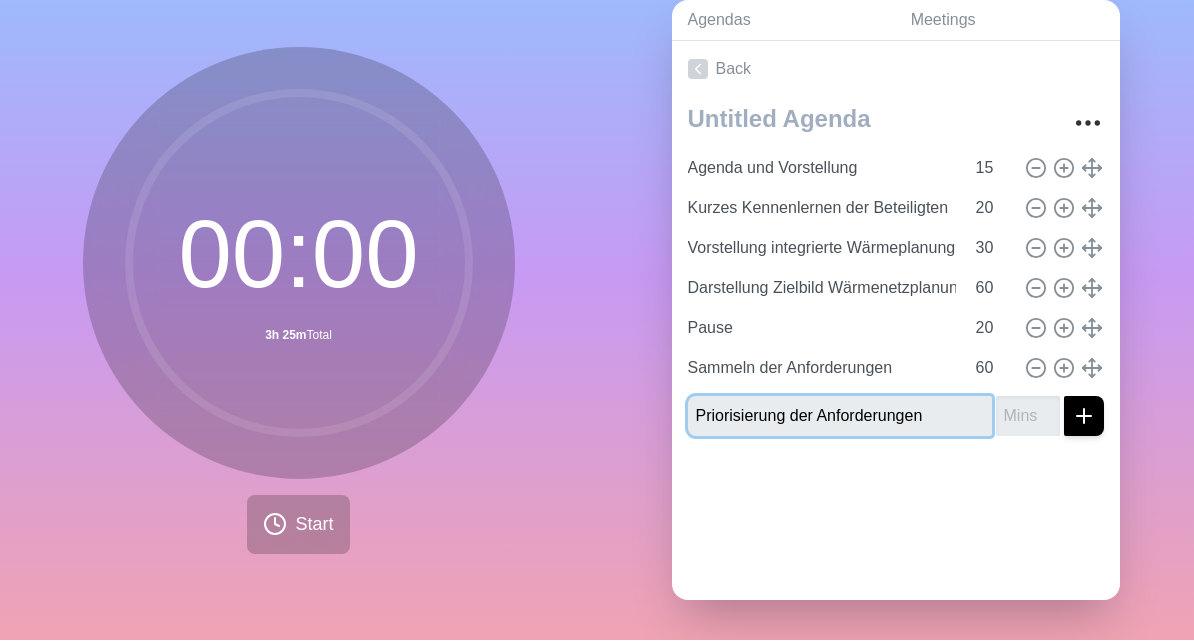 type on "Priorisierung der Anforderungen" 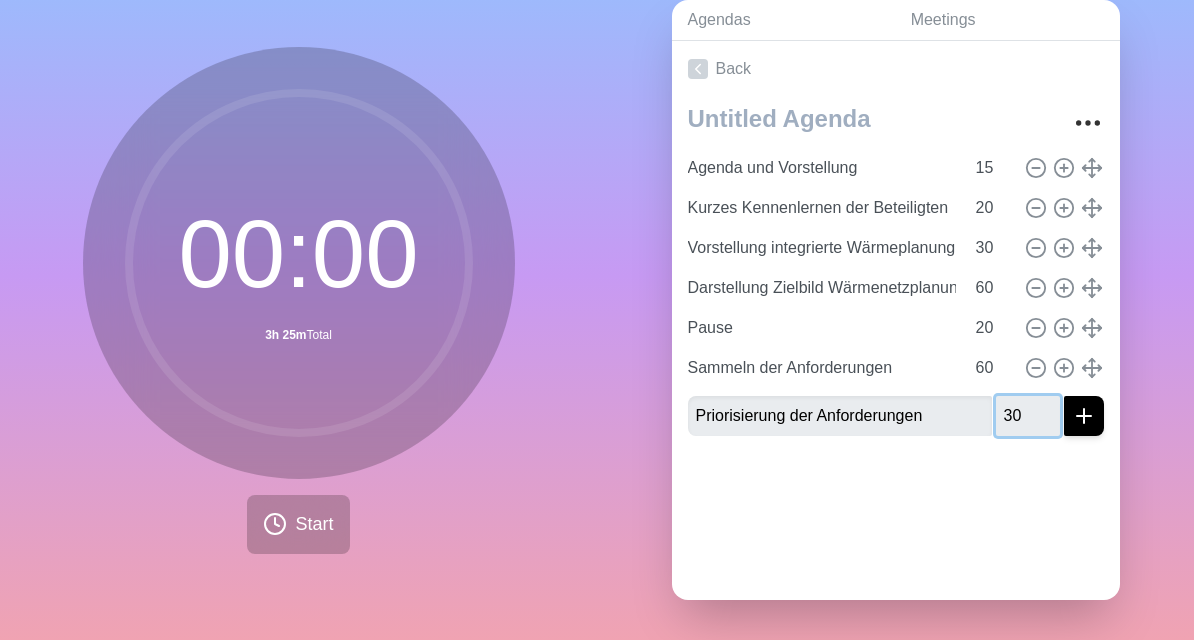 type on "30" 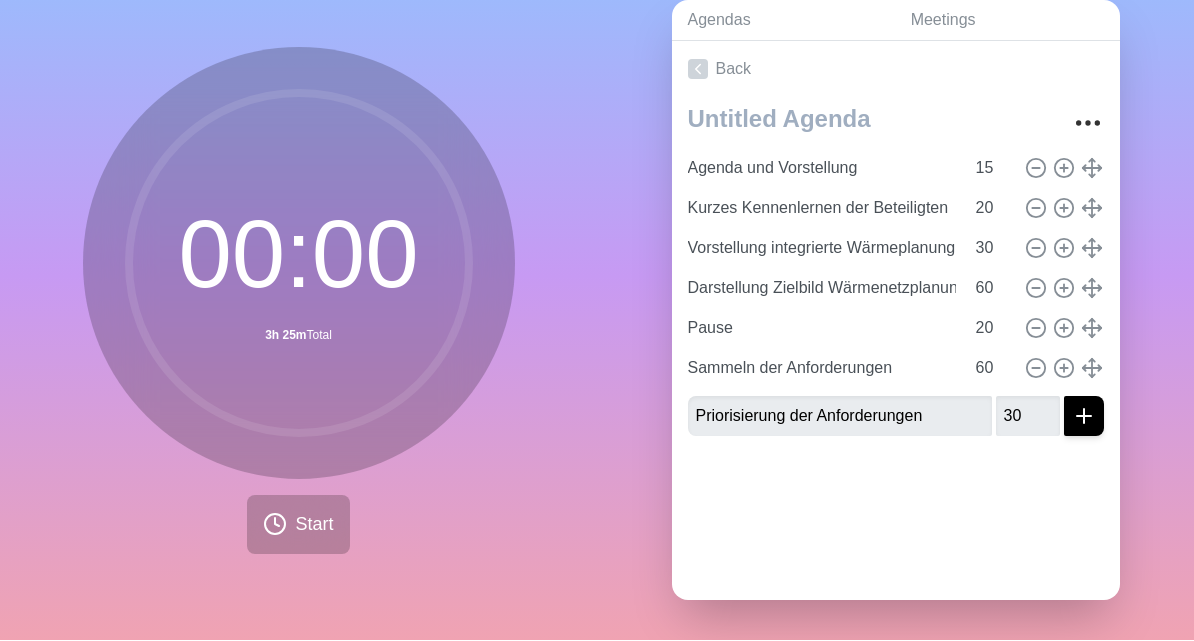 click 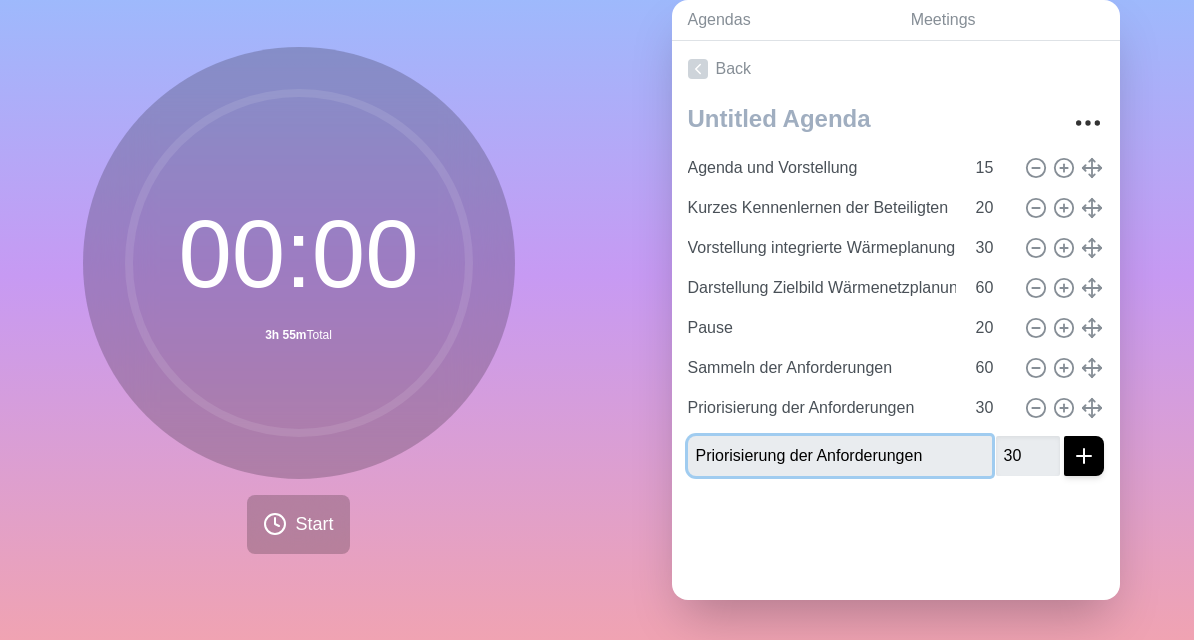 type 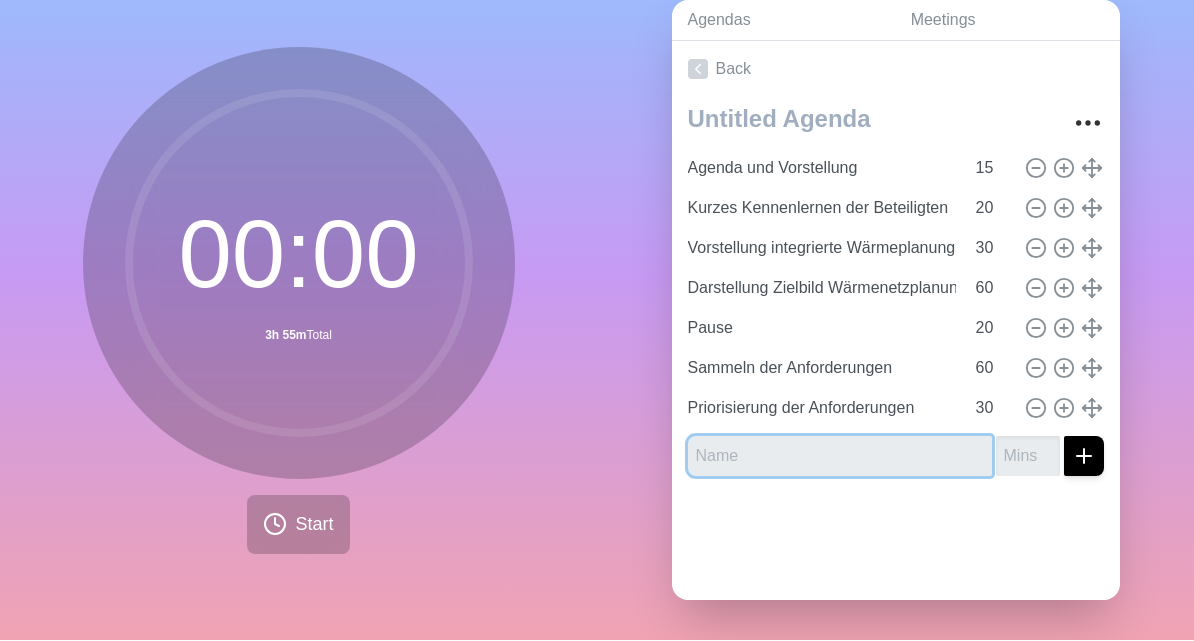 type on "Klärung" 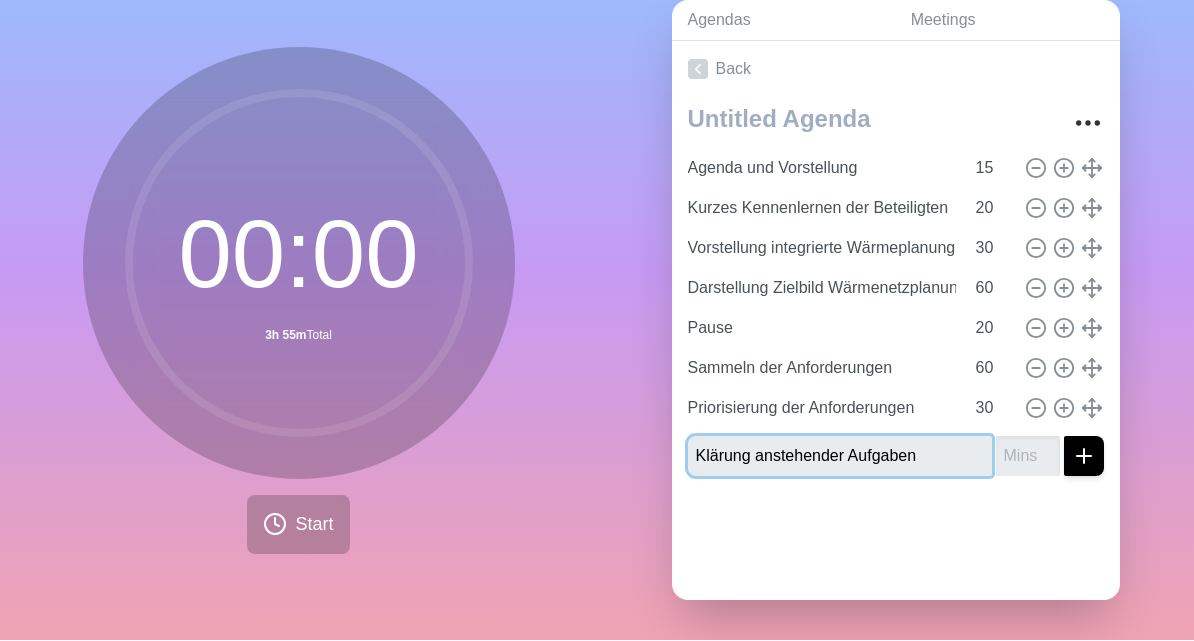 type on "Klärung anstehender Aufgaben" 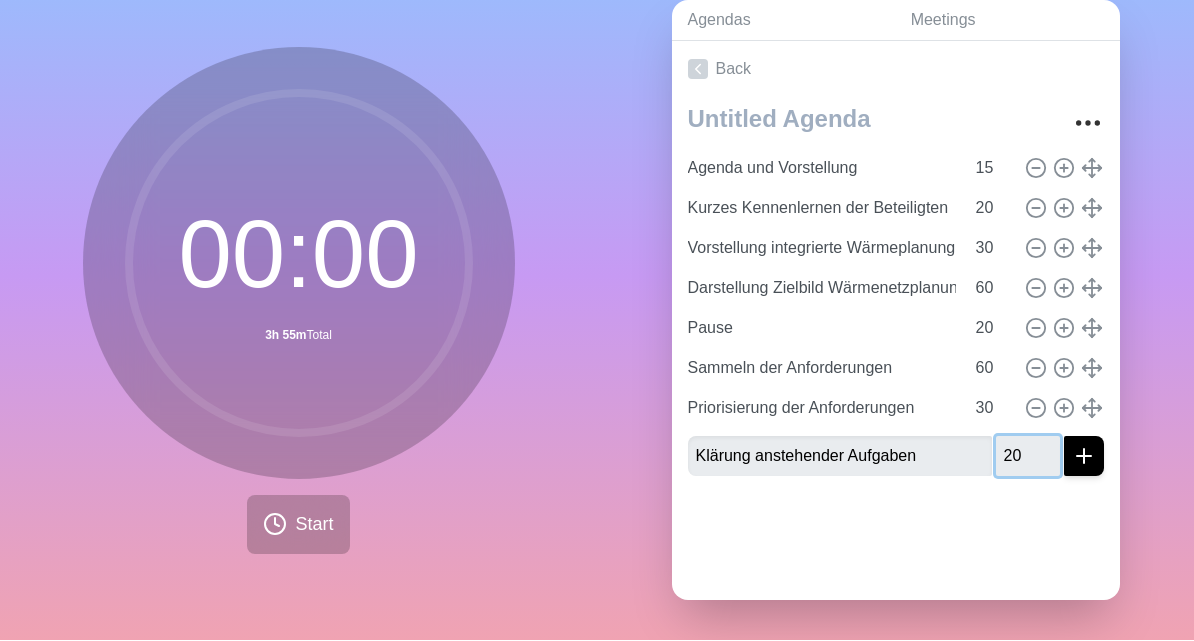 type on "20" 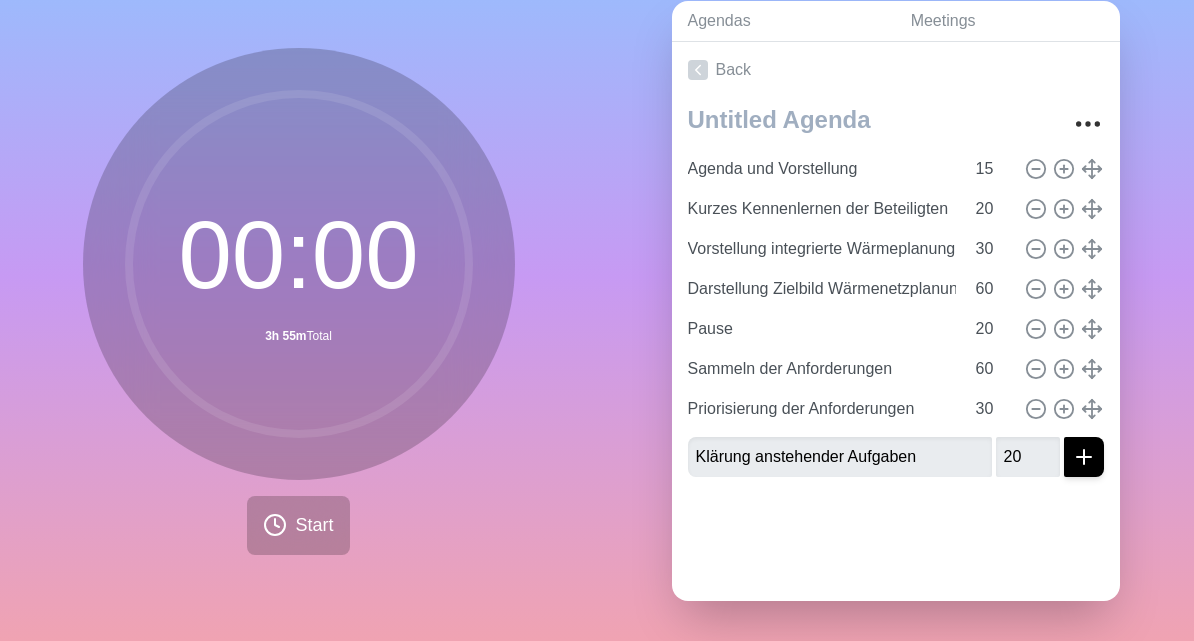 click 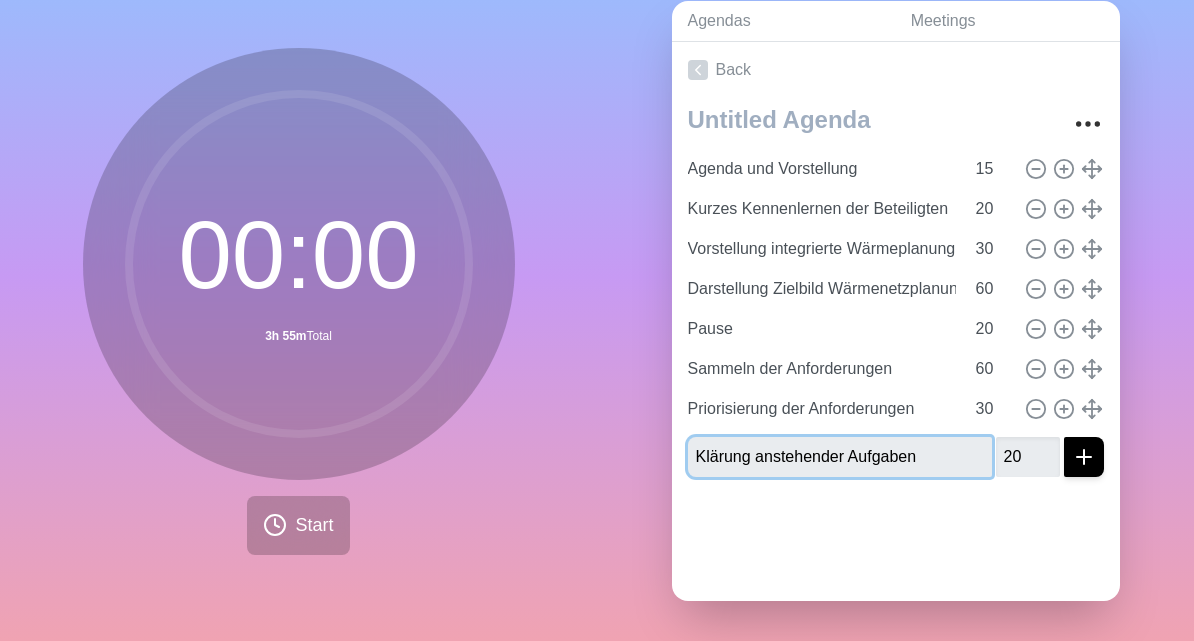 type 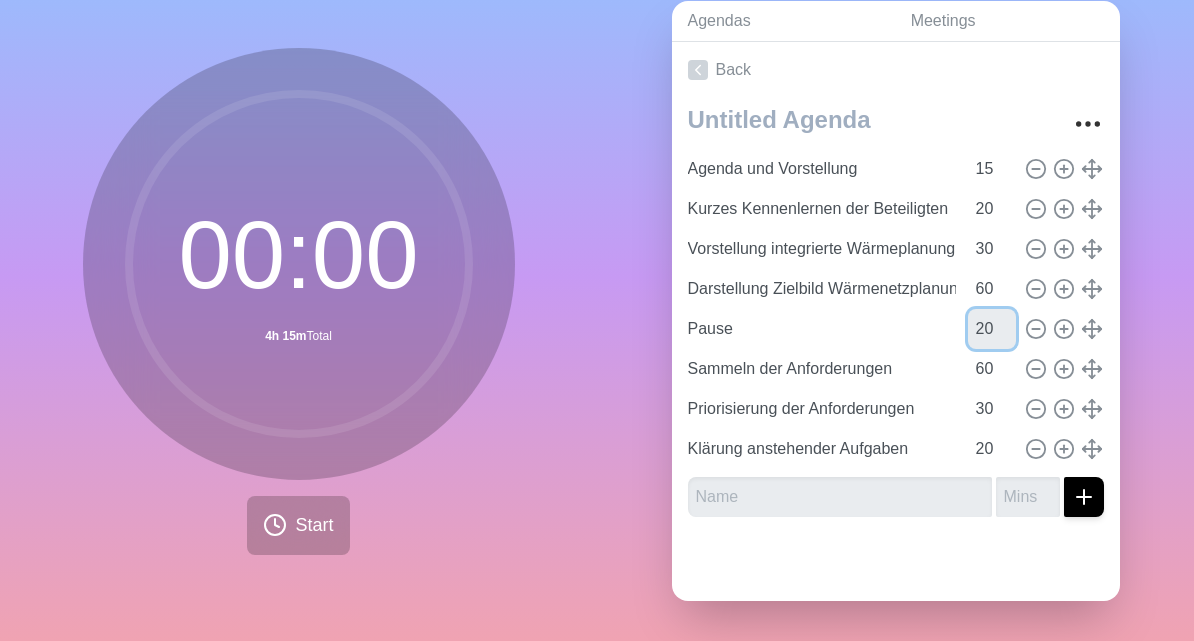 click on "20" at bounding box center [992, 329] 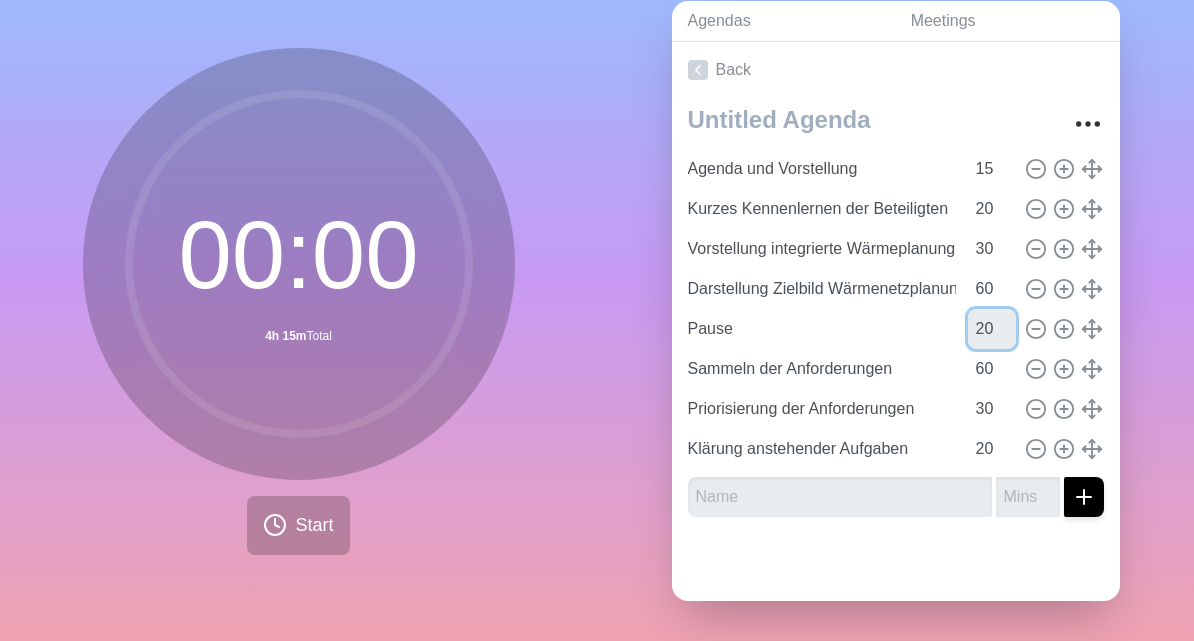 type on "2" 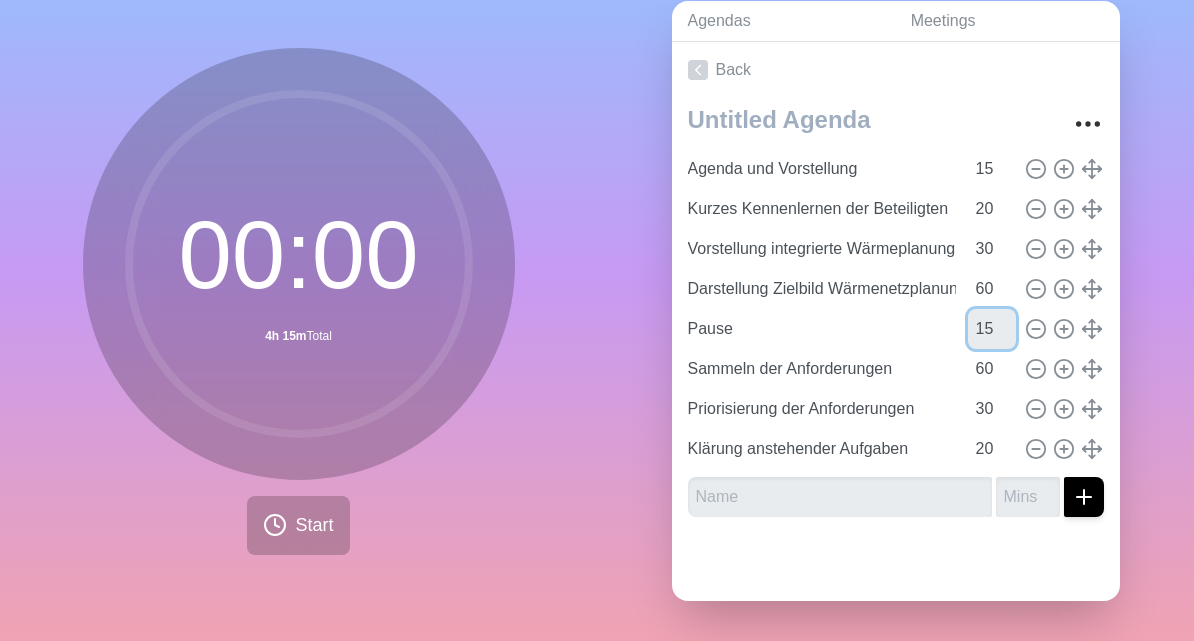 type on "15" 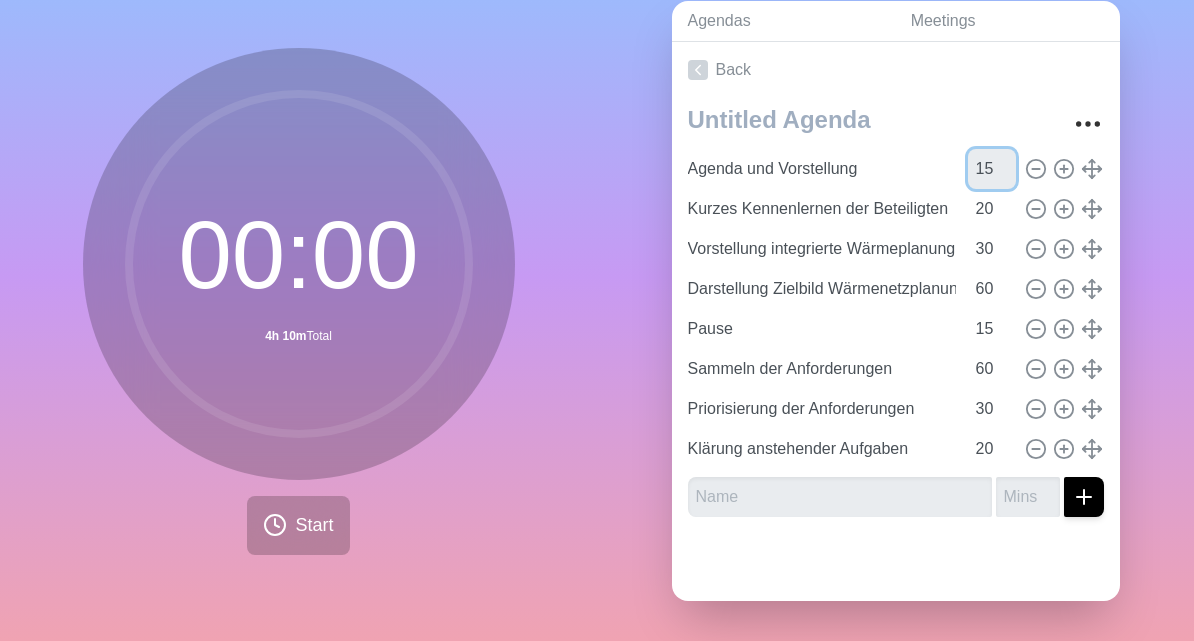 click on "15" at bounding box center [992, 169] 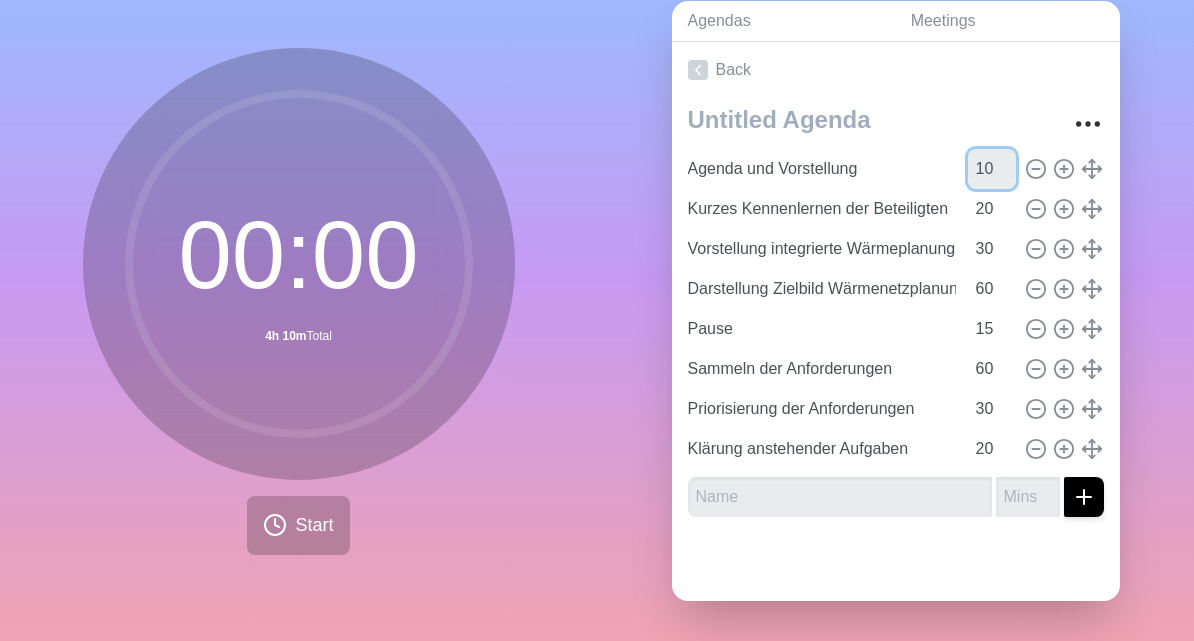 type on "10" 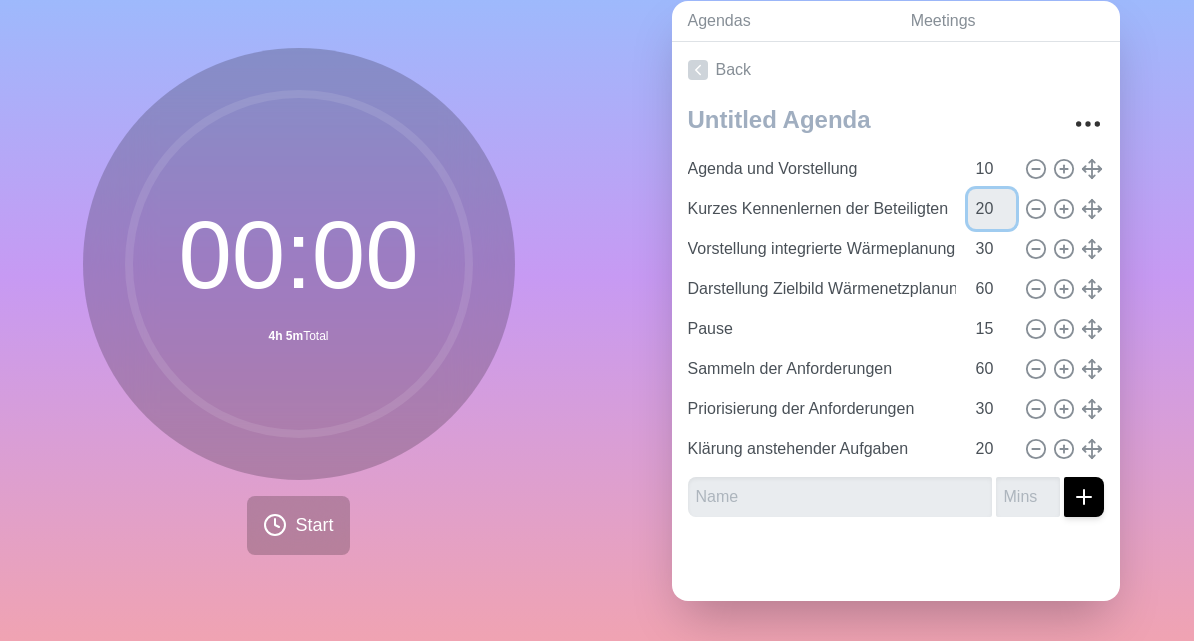 click on "20" at bounding box center (992, 209) 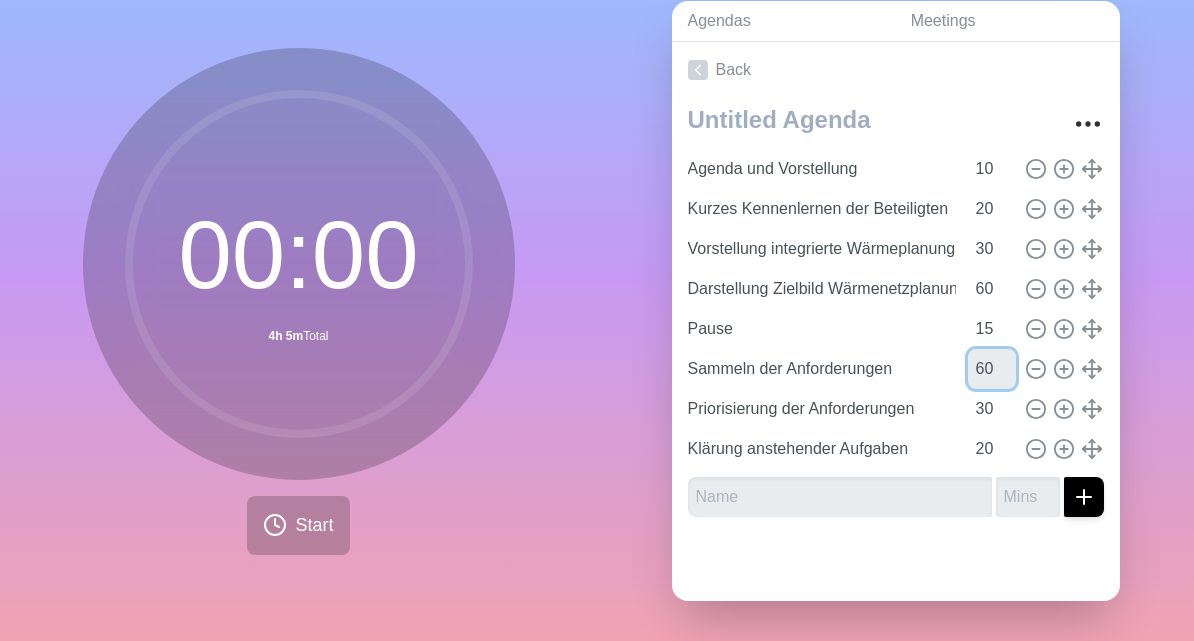 click on "60" at bounding box center [992, 369] 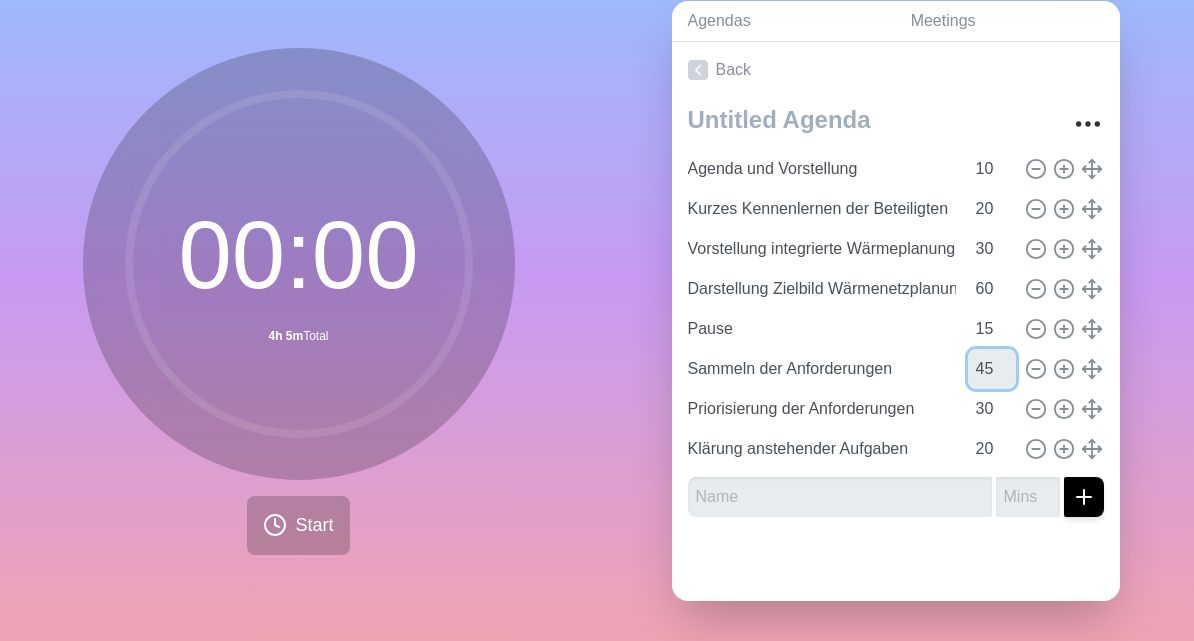 type on "45" 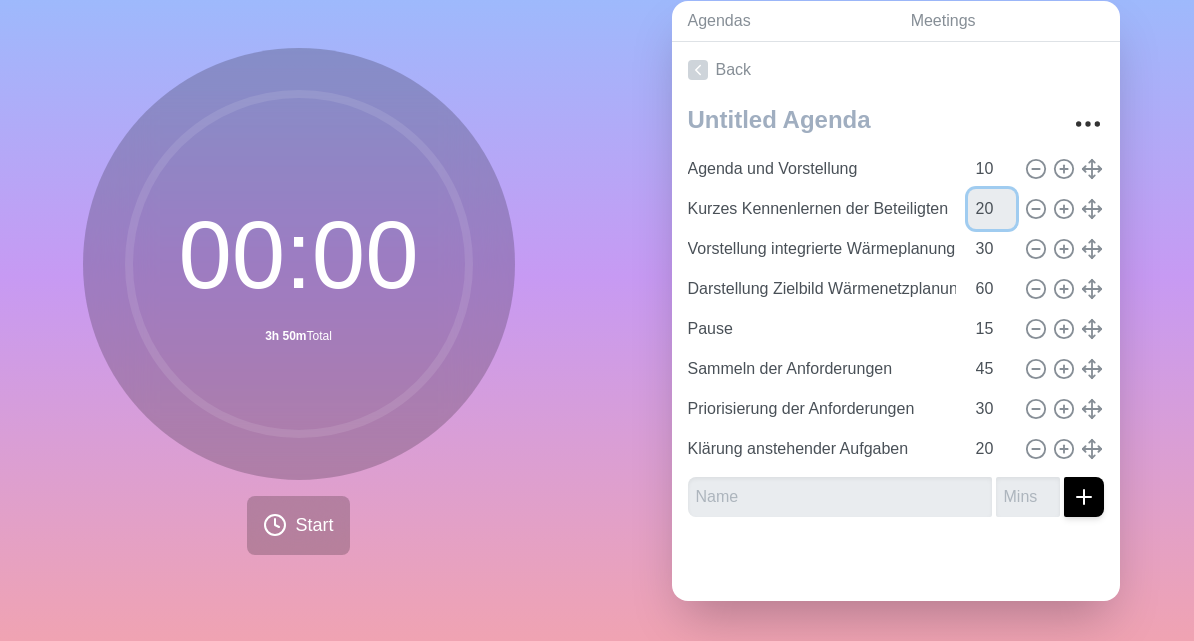 click on "20" at bounding box center [992, 209] 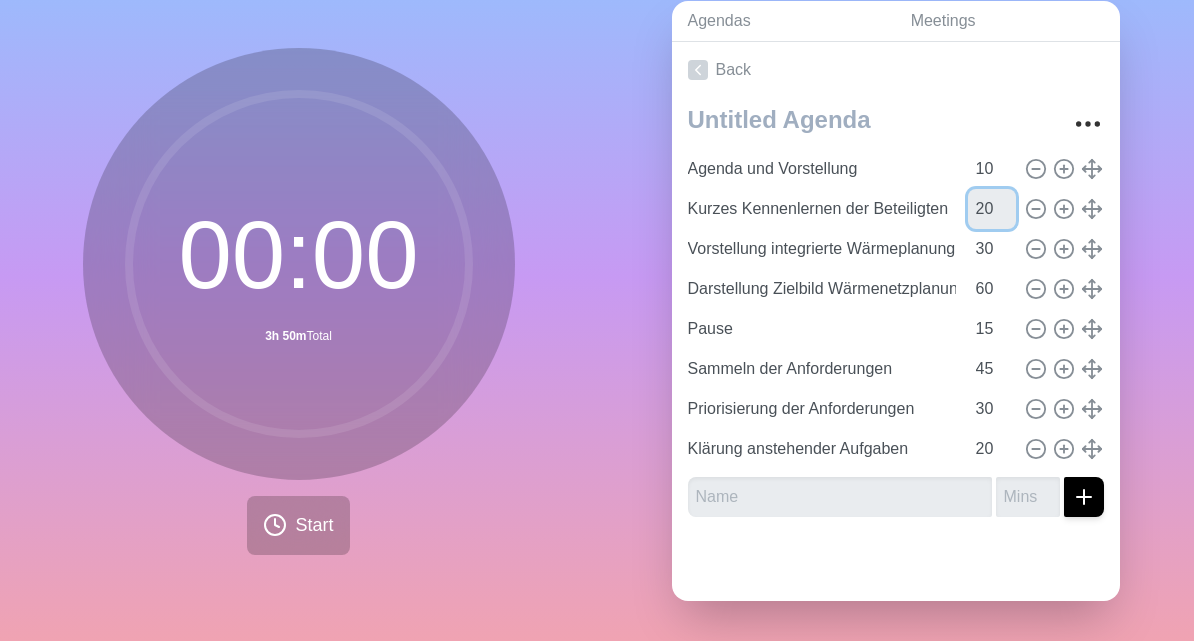 type on "2" 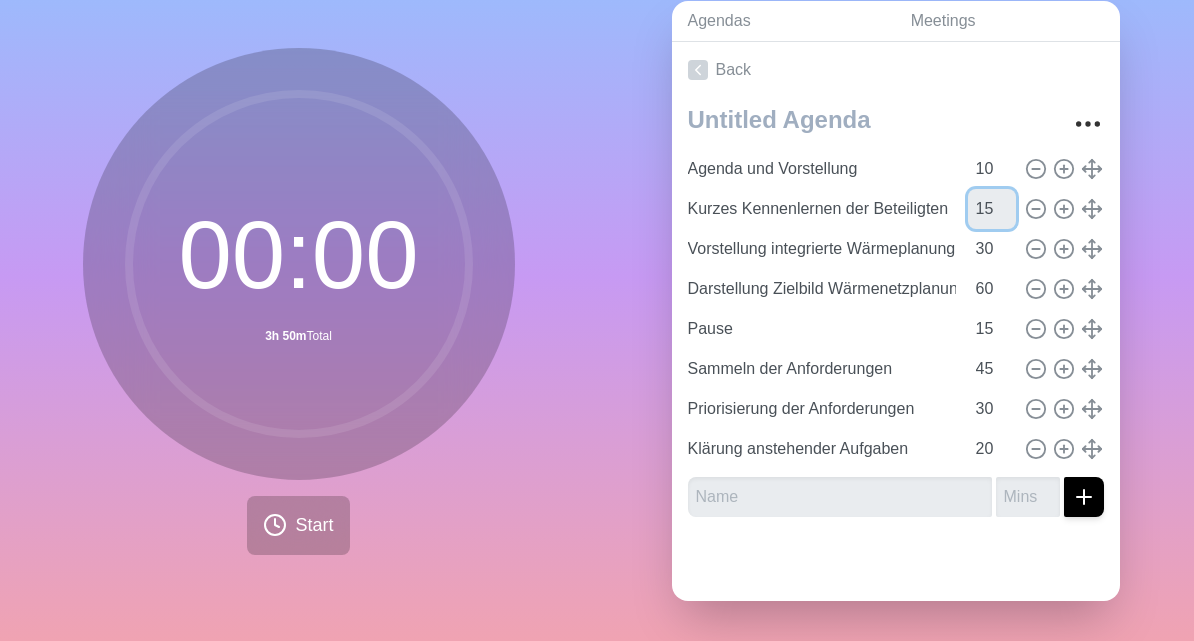 type on "15" 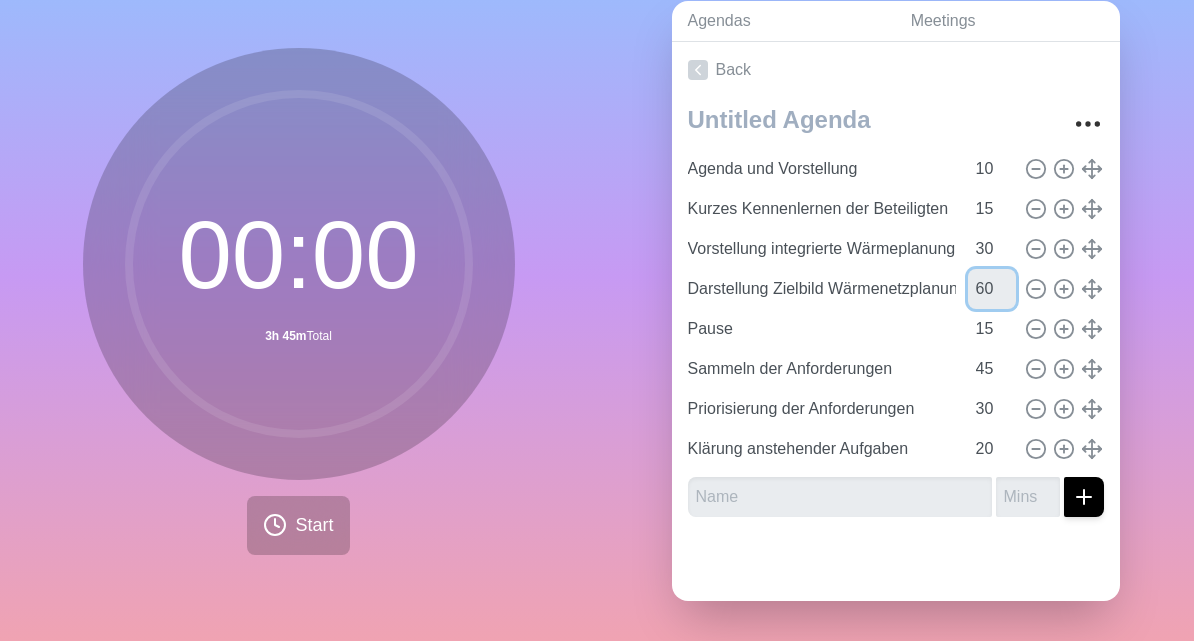 click on "60" at bounding box center (992, 289) 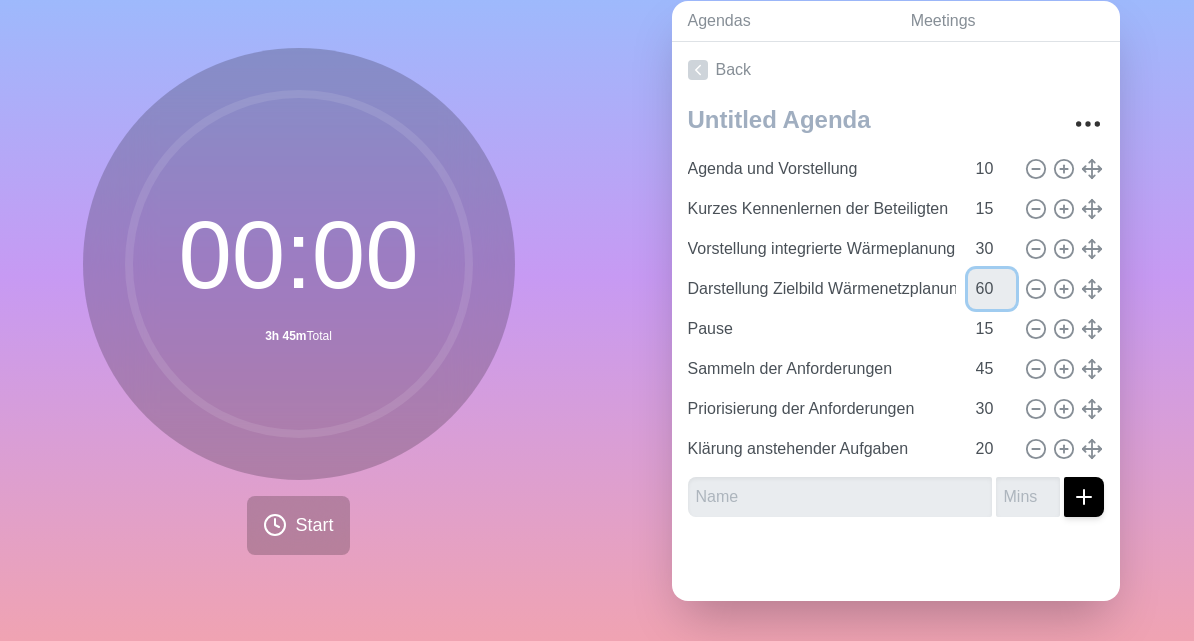 type on "6" 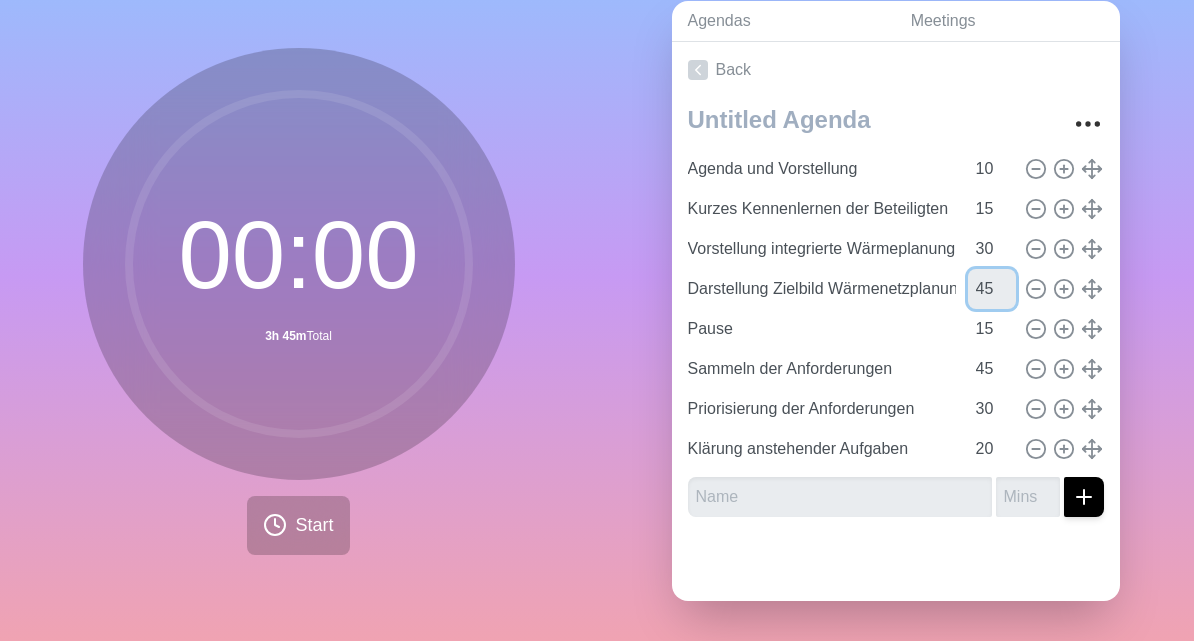 type on "45" 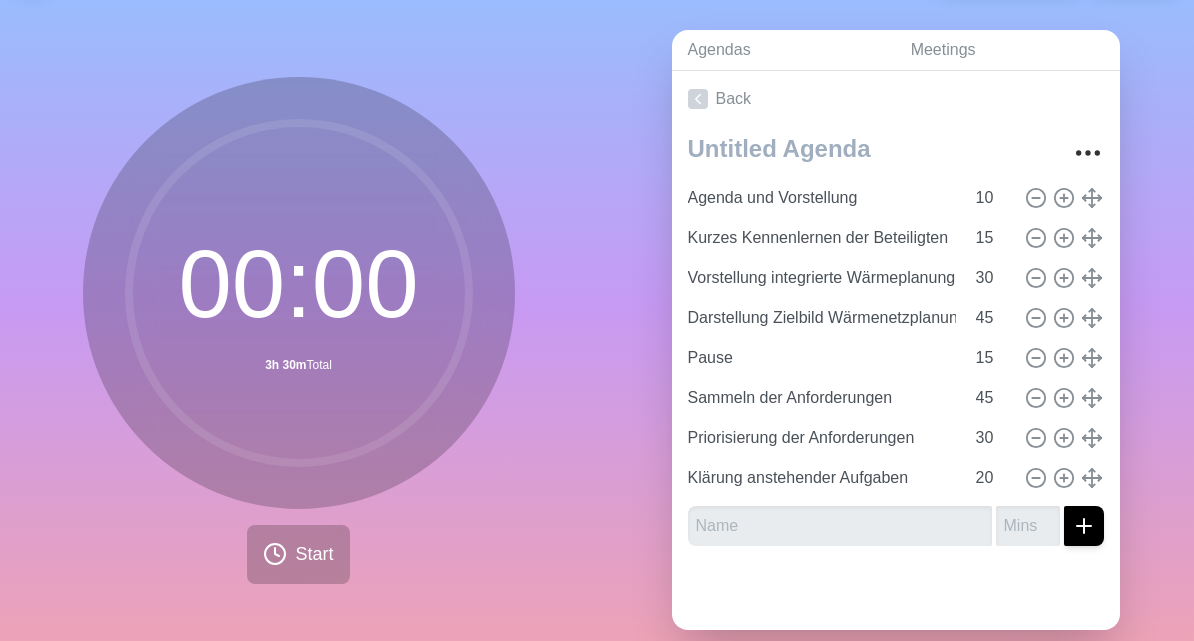 scroll, scrollTop: 87, scrollLeft: 0, axis: vertical 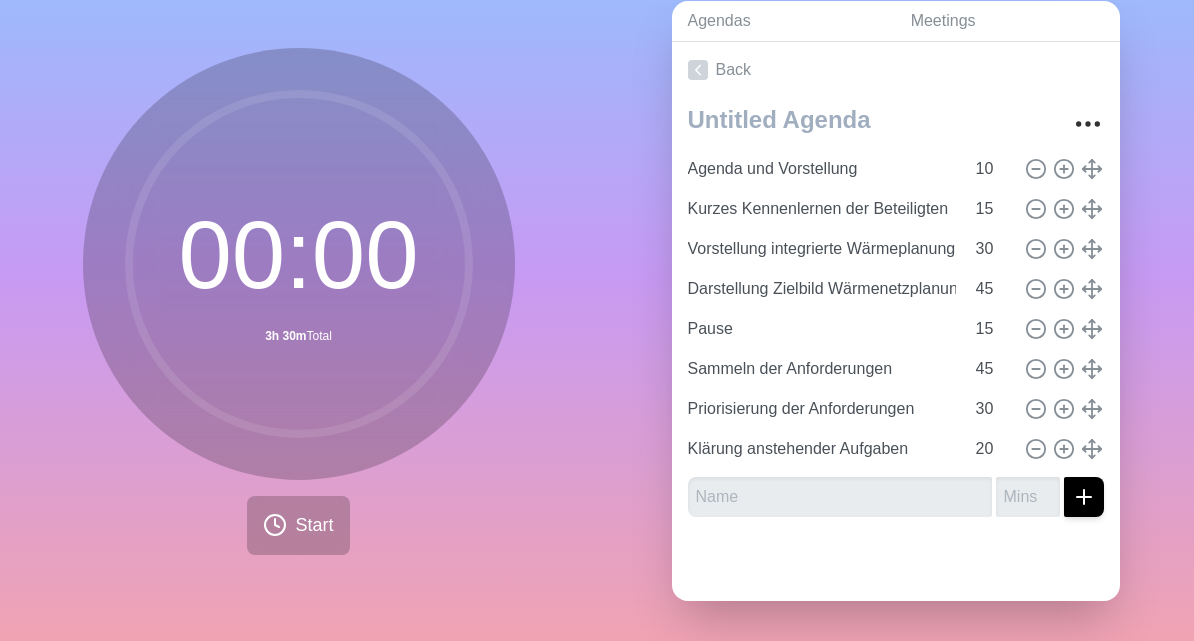 click 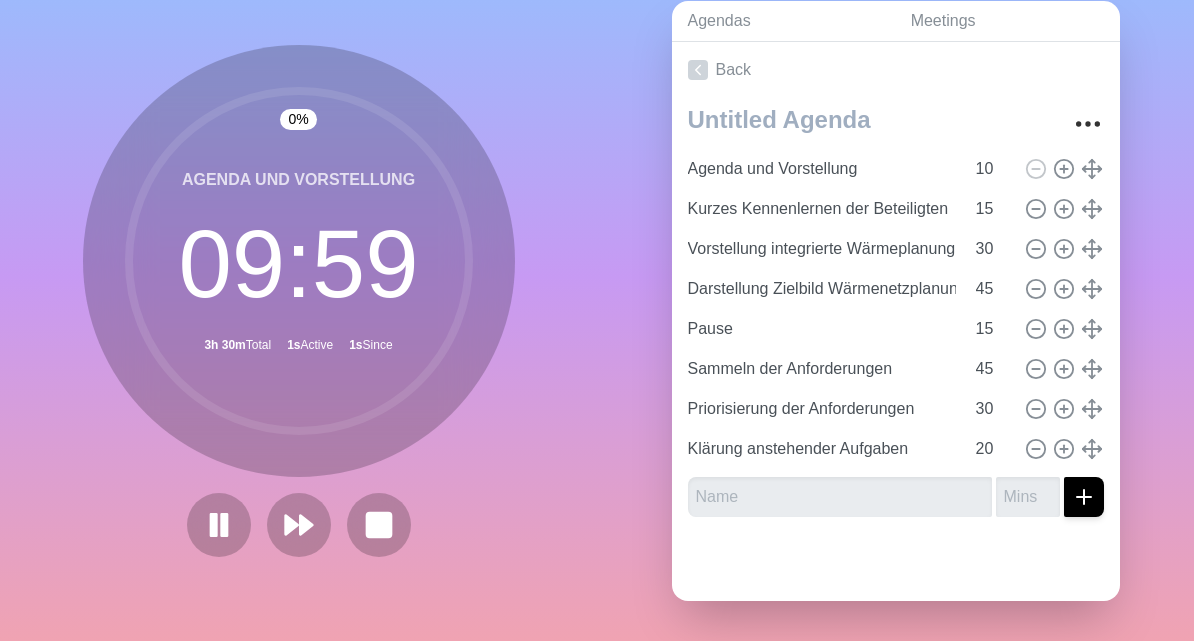 click 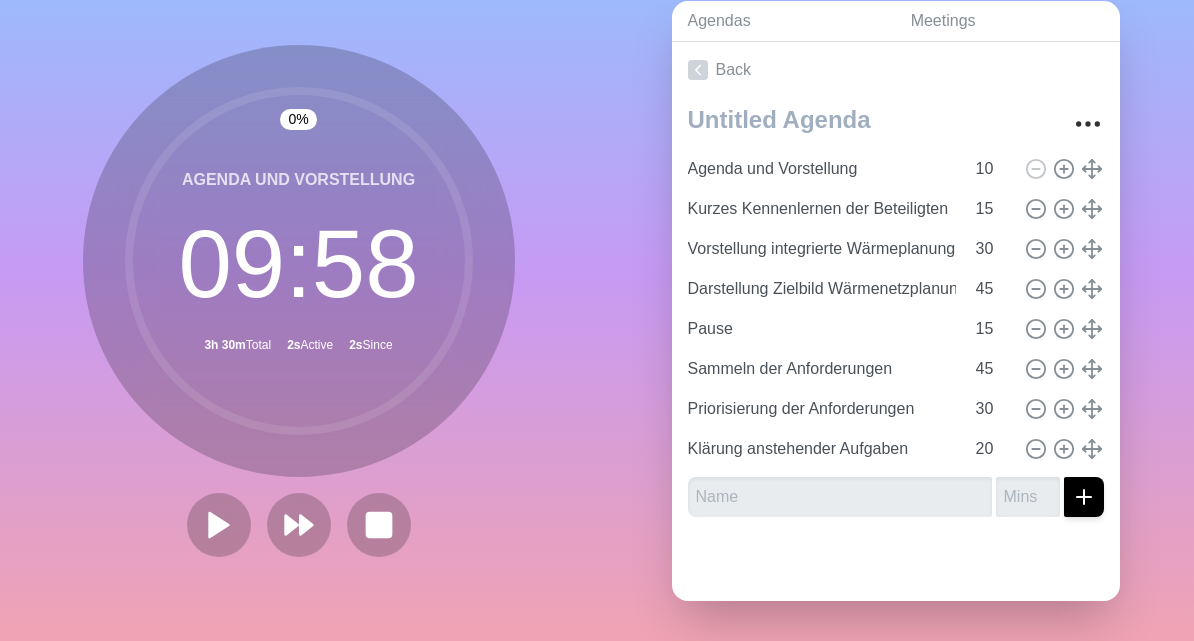 click 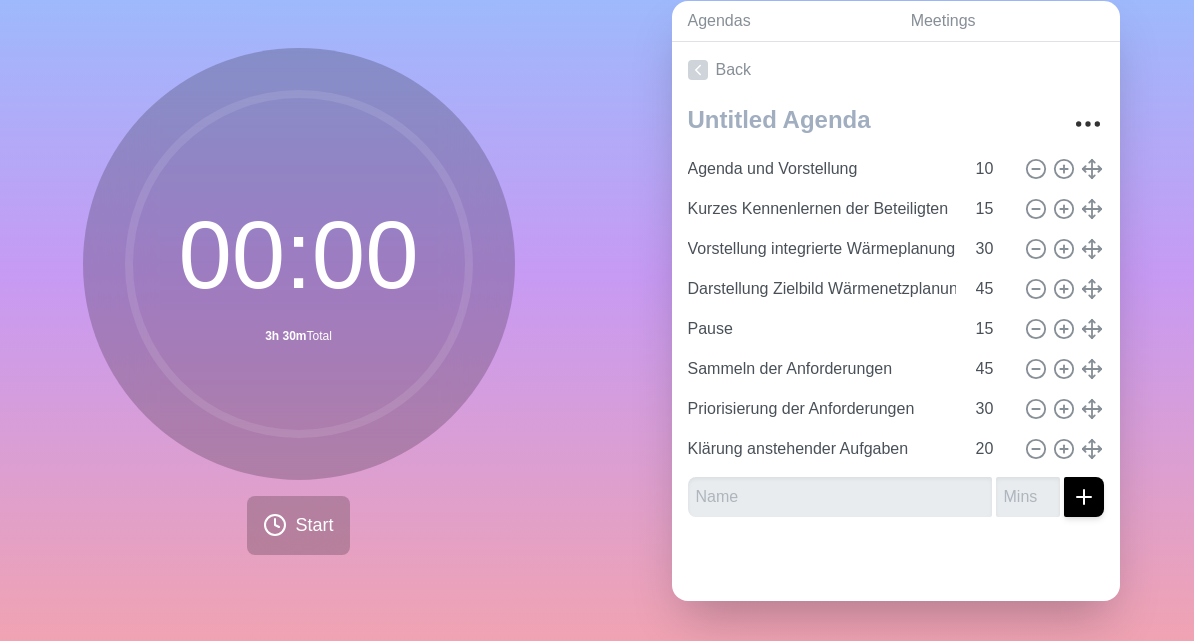click 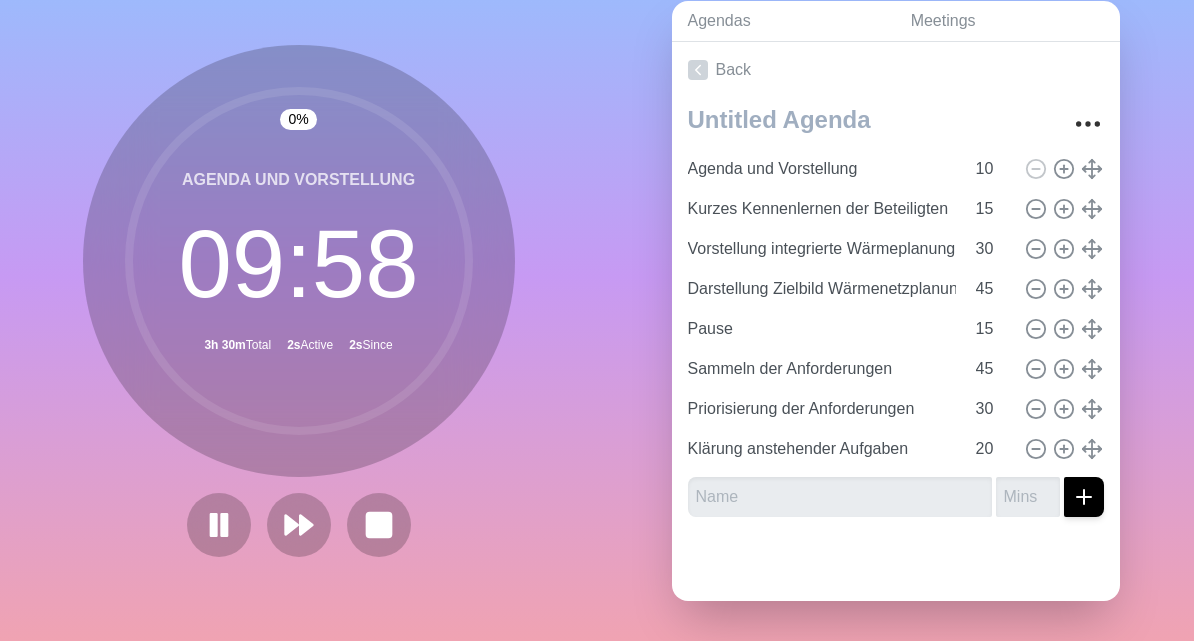 click at bounding box center (379, 525) 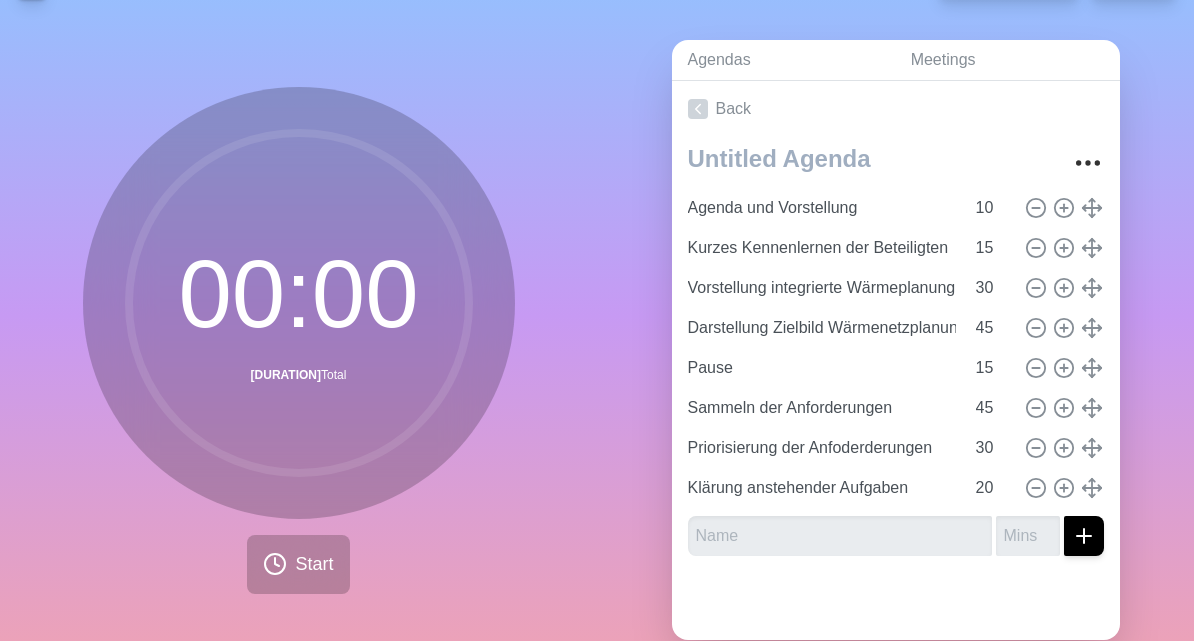 scroll, scrollTop: 0, scrollLeft: 0, axis: both 